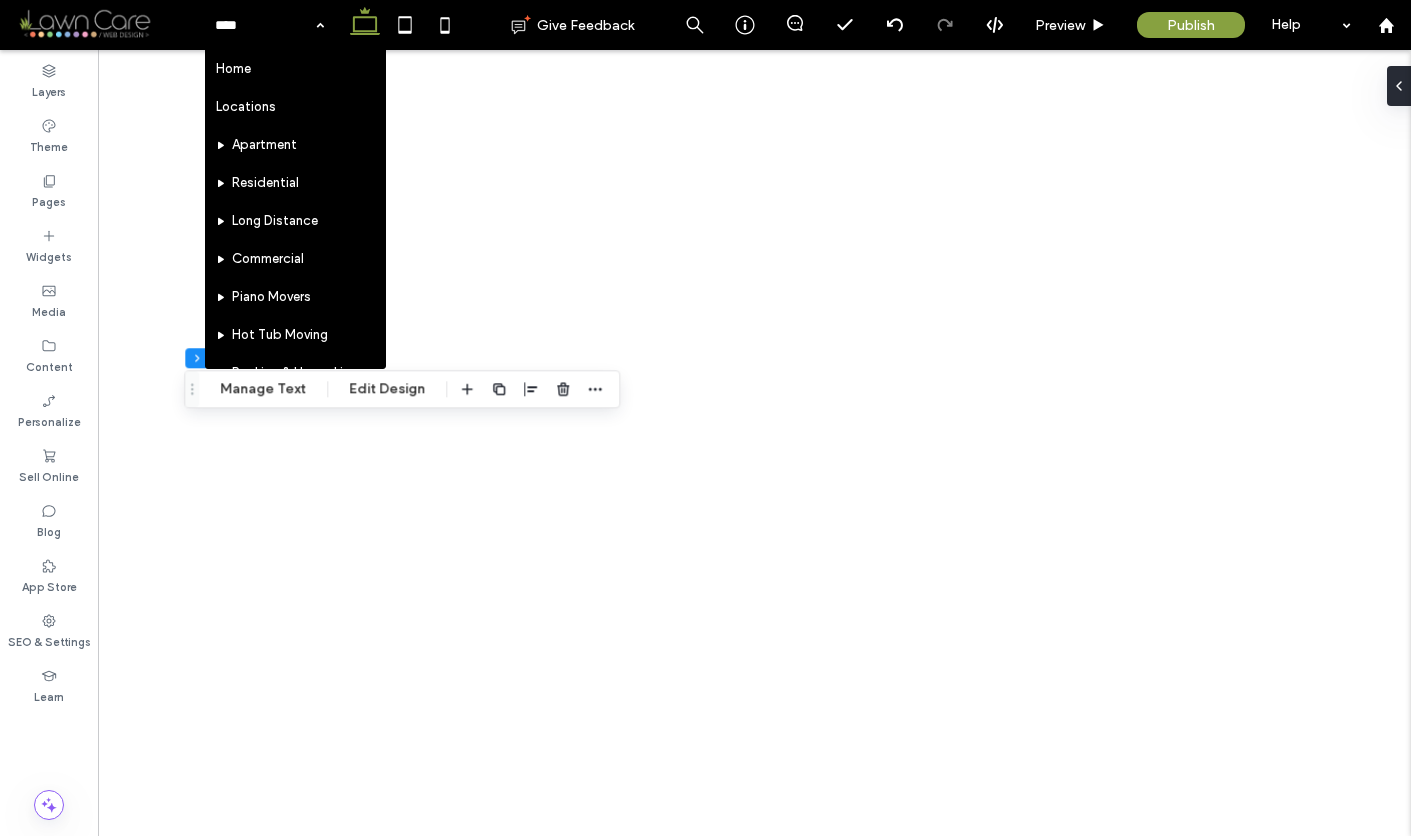 scroll, scrollTop: 0, scrollLeft: 0, axis: both 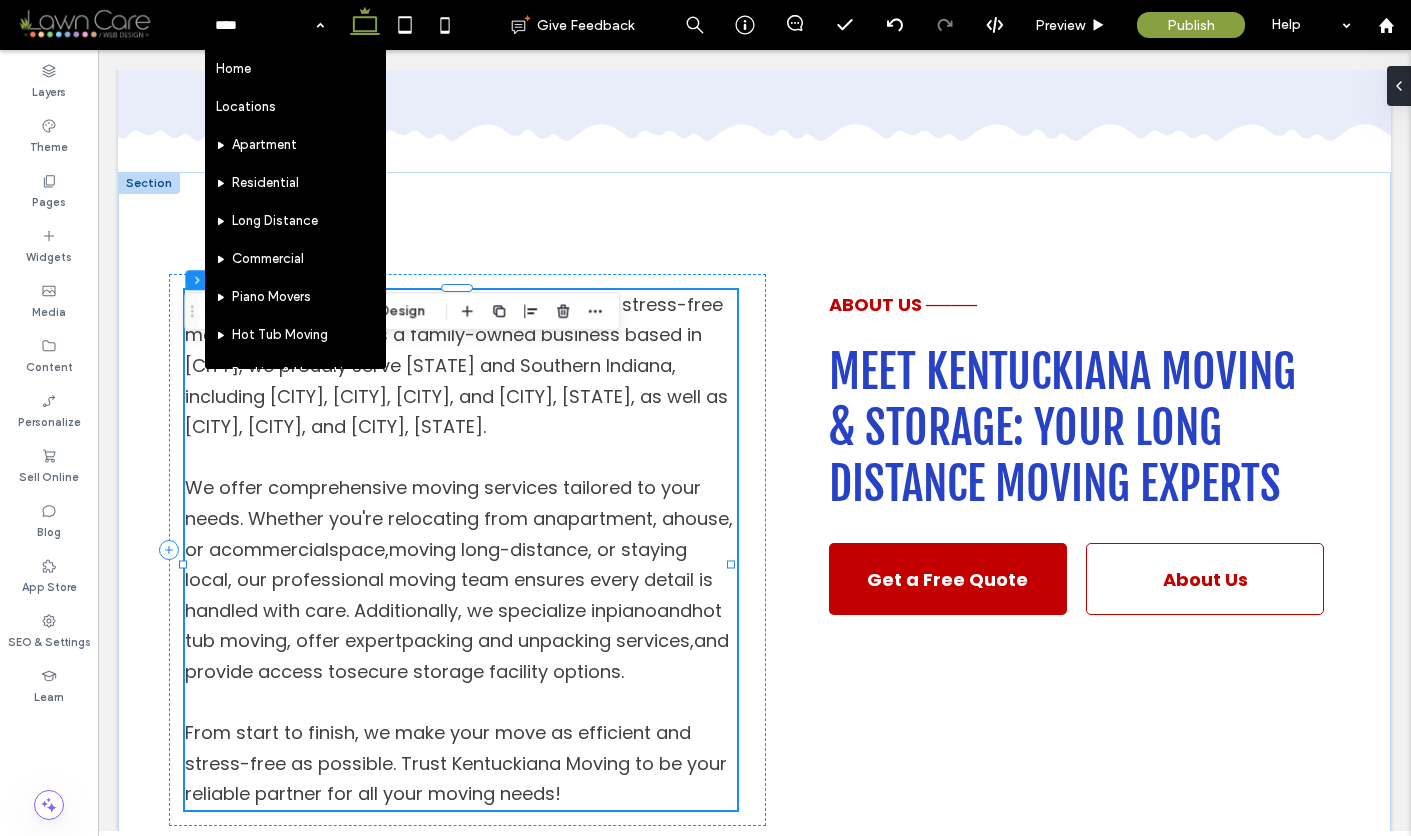 click on "Choose Kentuckiana Moving for a seamless and stress-free moving experience! As a family-owned business based in [CITY], we proudly serve [STATE] and Southern Indiana, including [CITY], [CITY], [CITY], and [CITY], [STATE], as well as [CITY], [CITY], and [CITY], [STATE]." at bounding box center [456, 365] 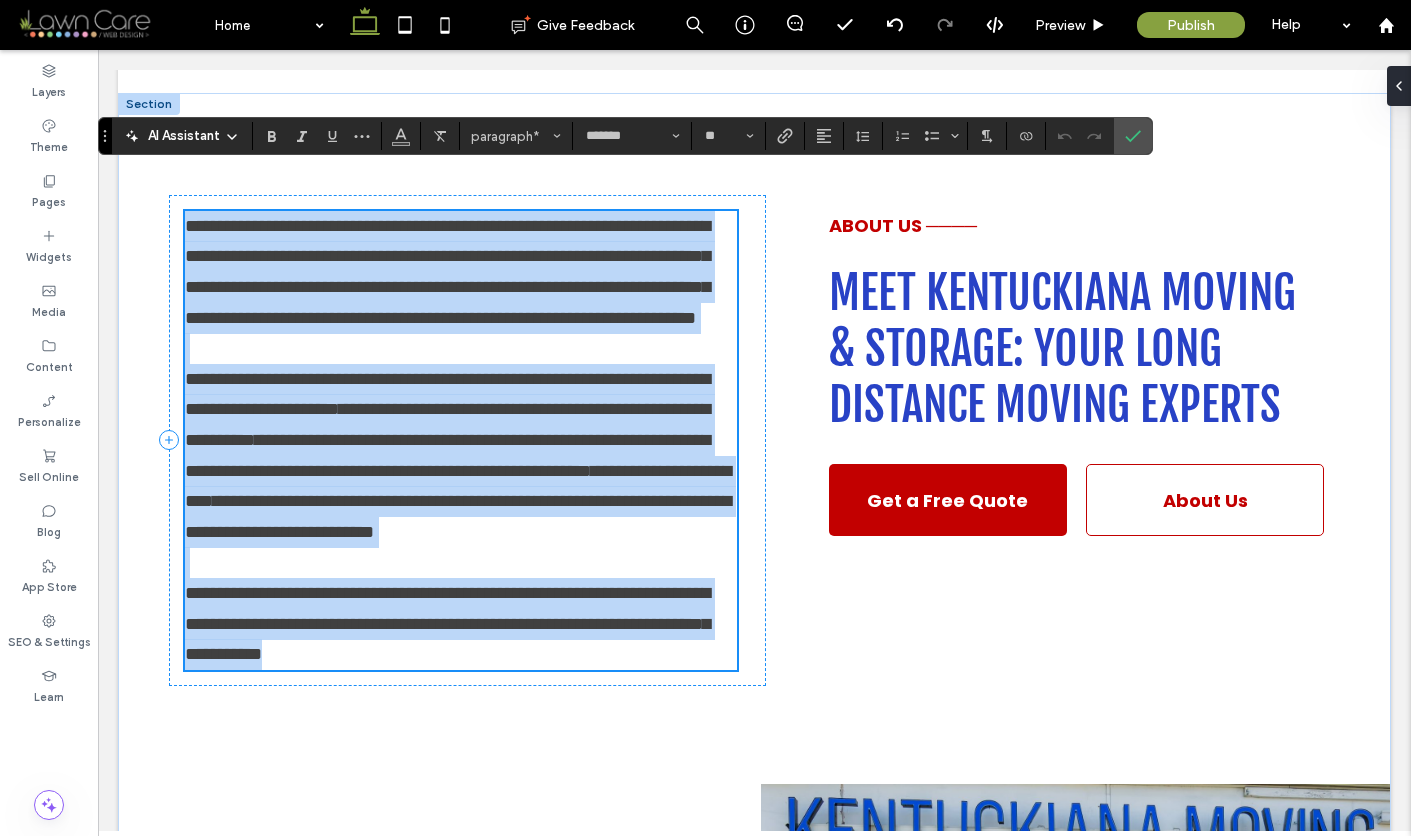 scroll, scrollTop: 2775, scrollLeft: 0, axis: vertical 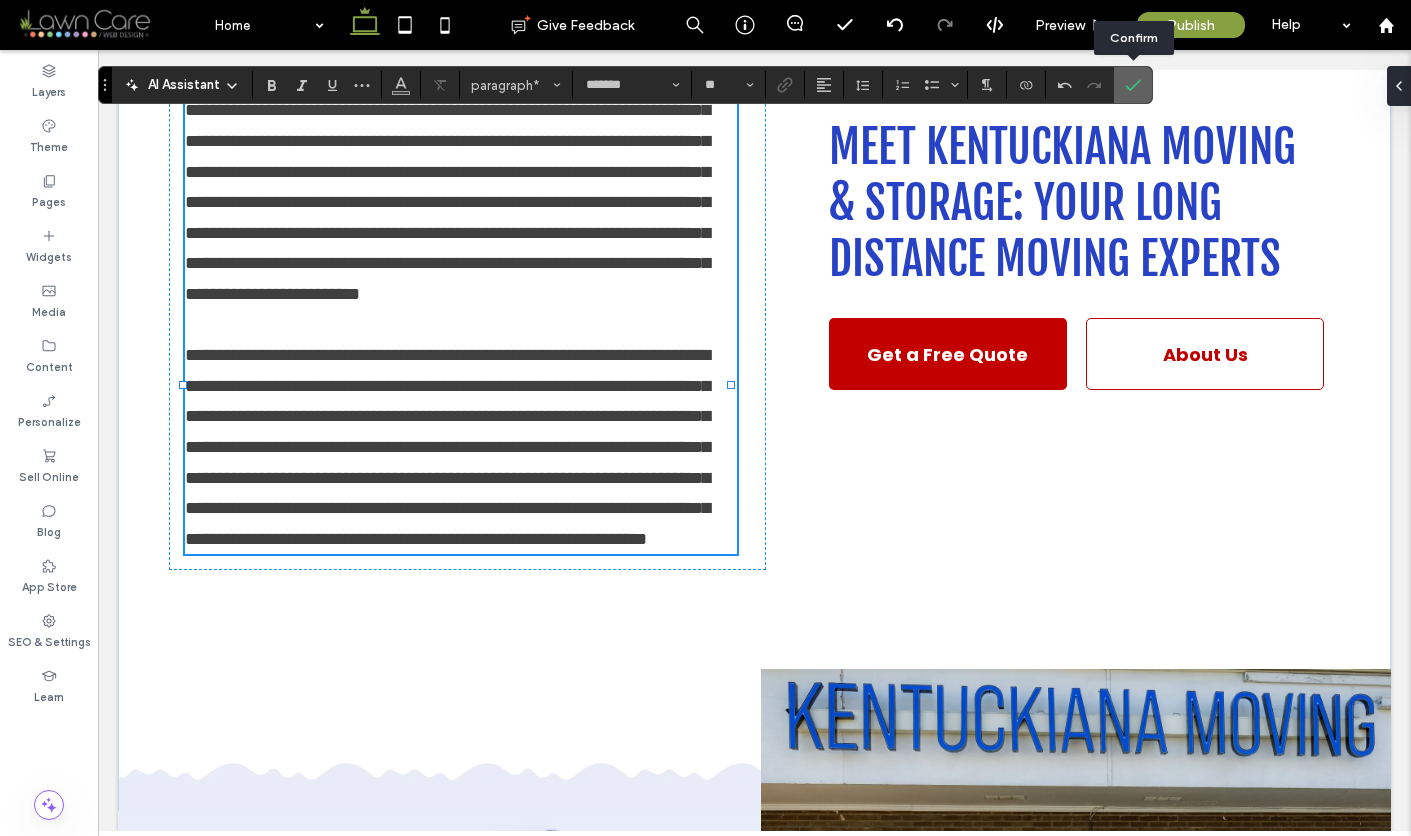 click 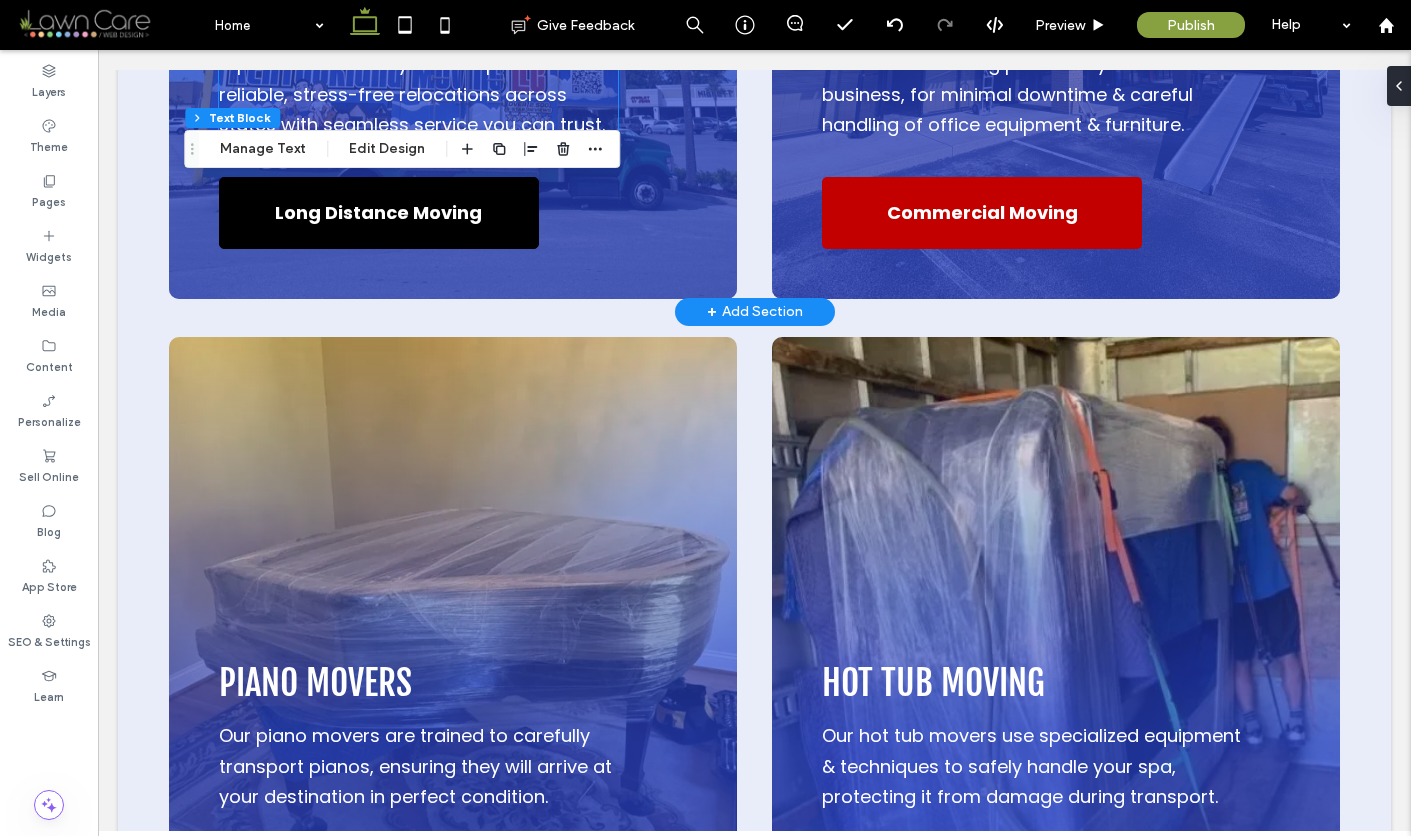 scroll, scrollTop: 5739, scrollLeft: 0, axis: vertical 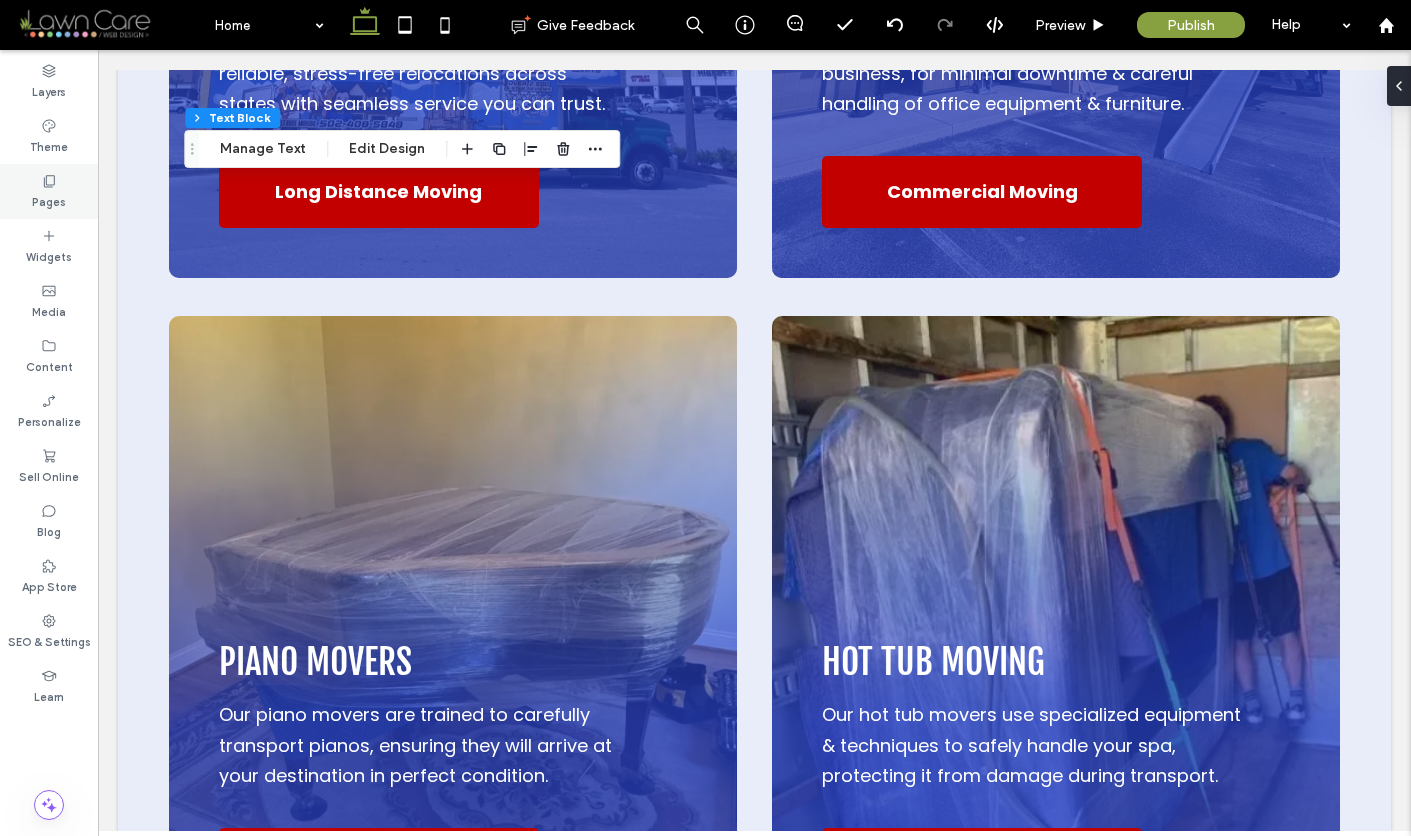 click on "Pages" at bounding box center [49, 191] 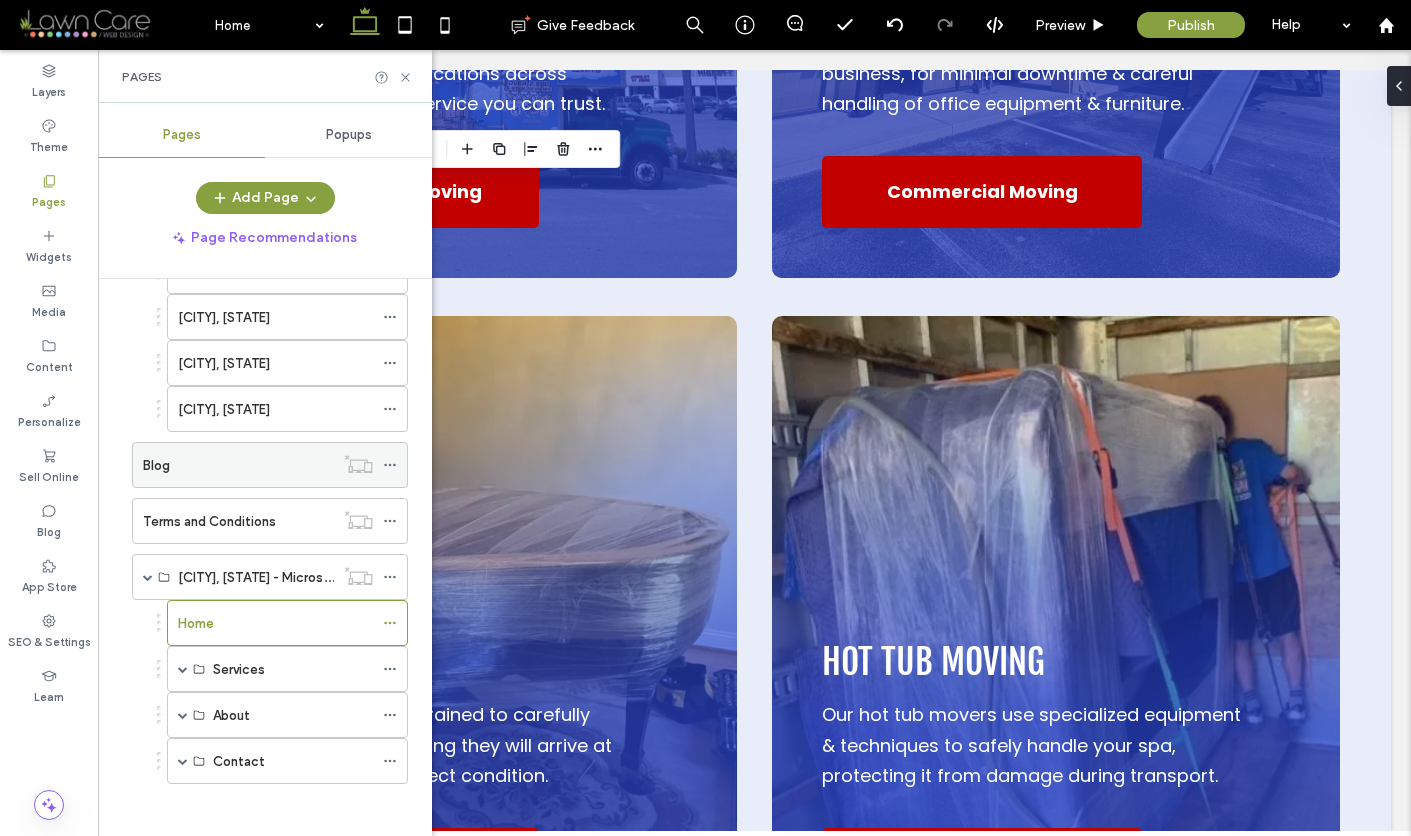 scroll, scrollTop: 537, scrollLeft: 0, axis: vertical 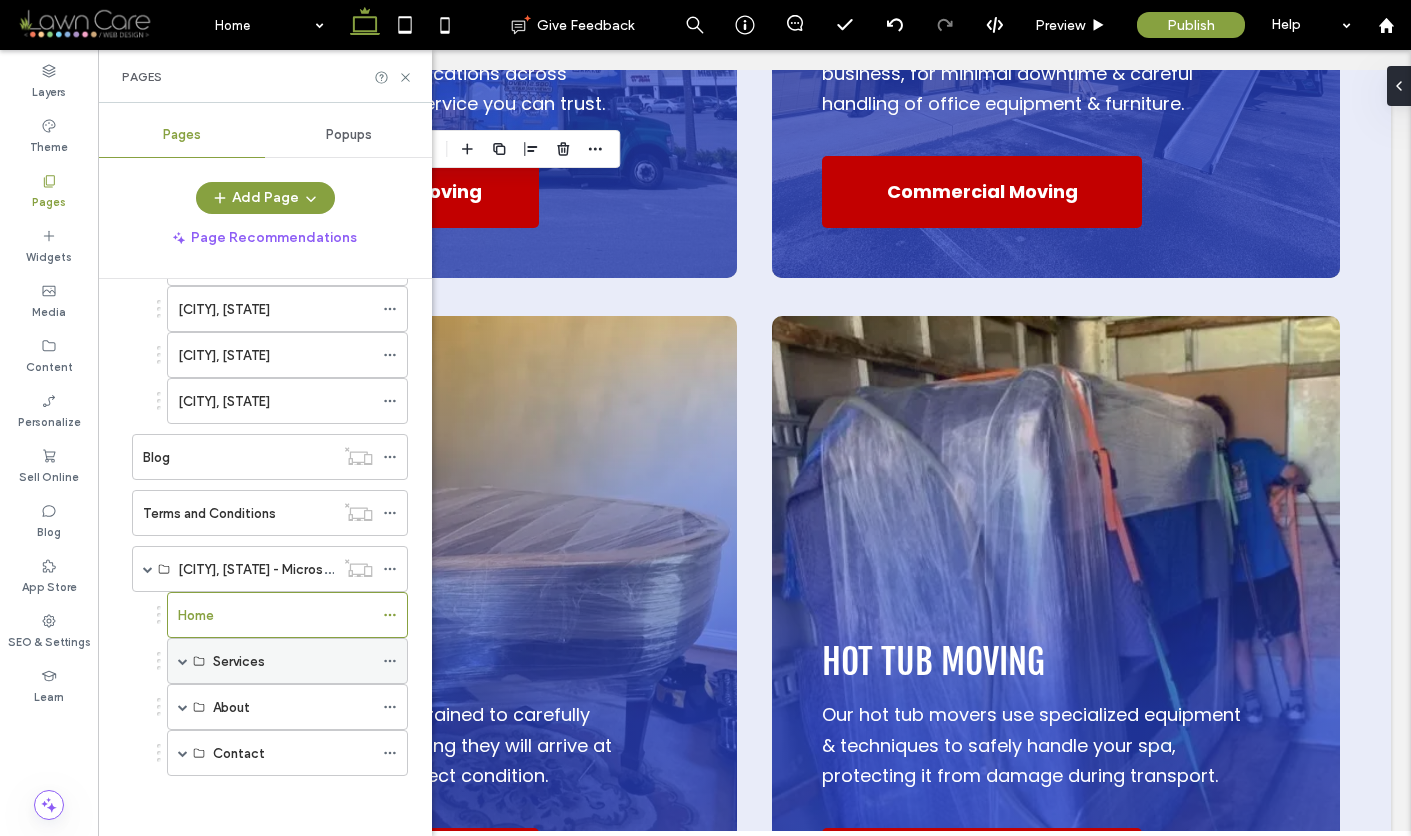 click at bounding box center (183, 661) 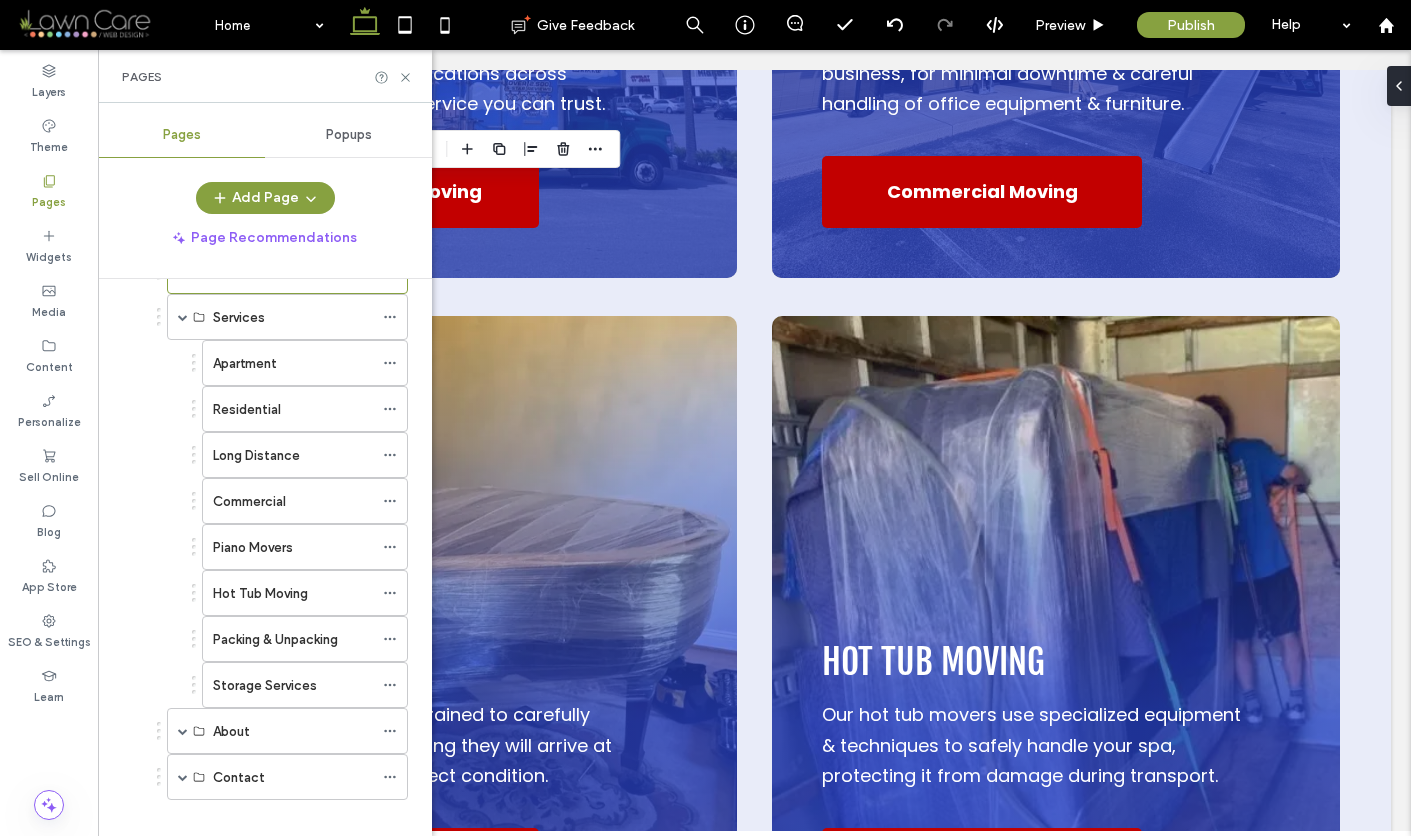 scroll, scrollTop: 905, scrollLeft: 0, axis: vertical 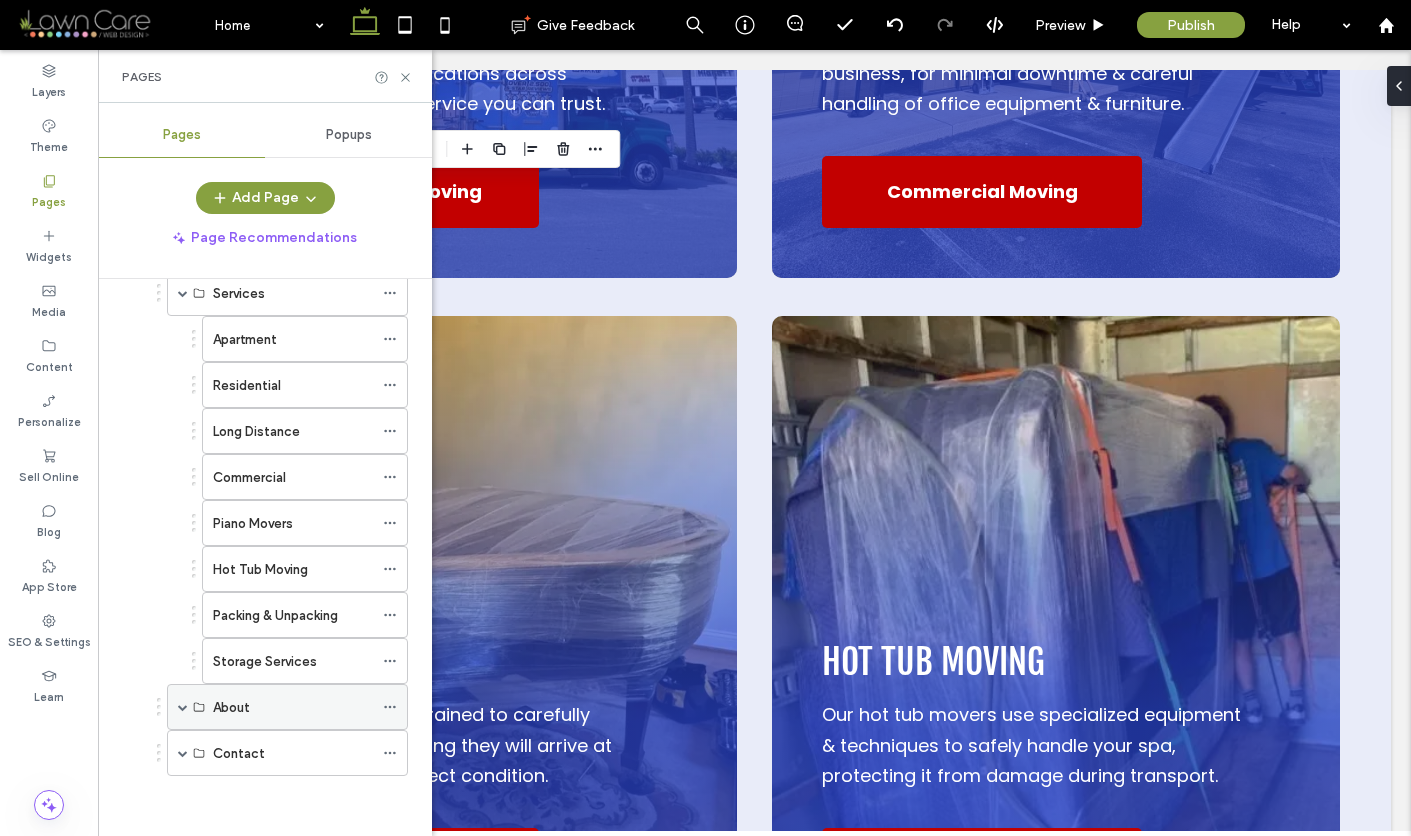click at bounding box center [183, 707] 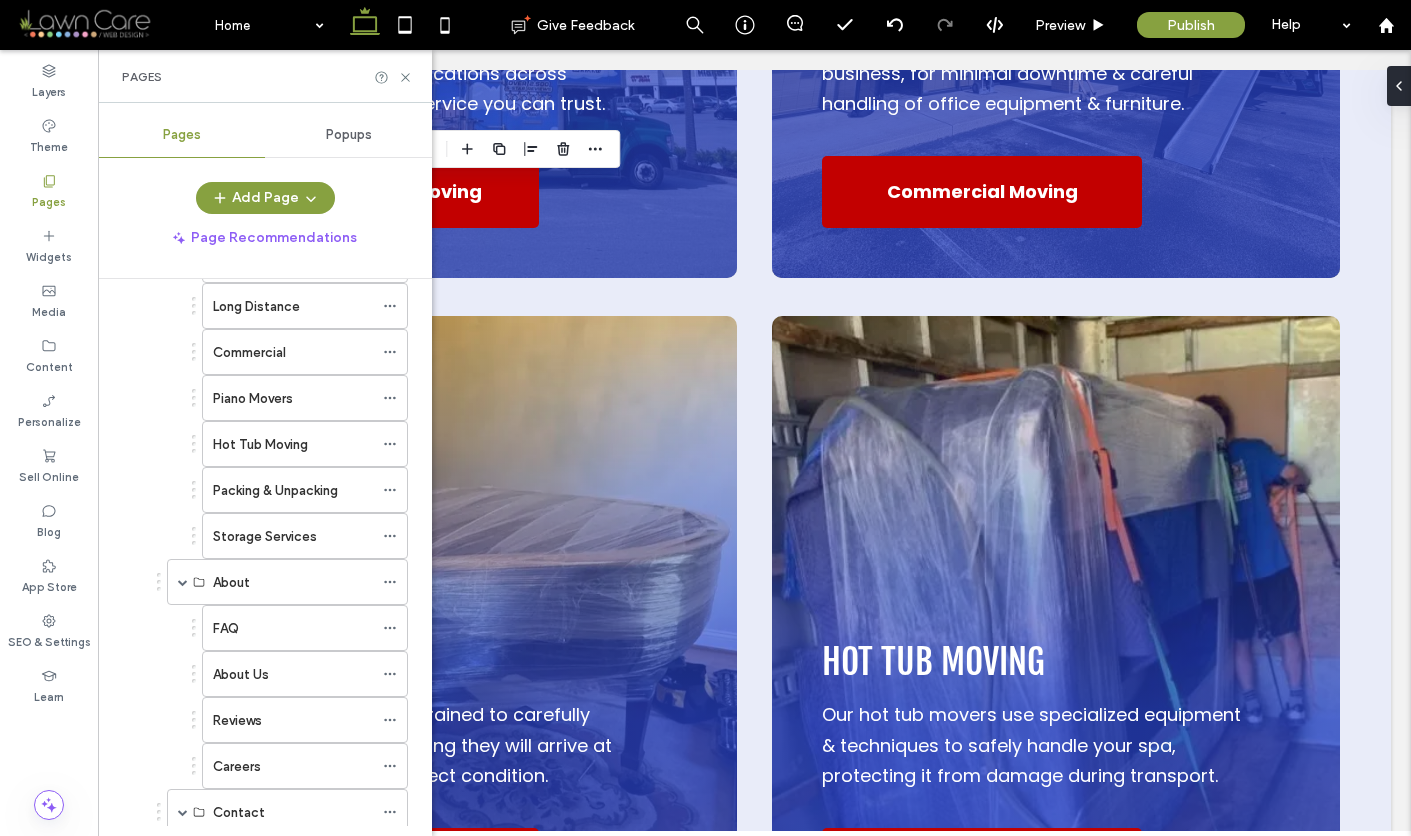 scroll, scrollTop: 1089, scrollLeft: 0, axis: vertical 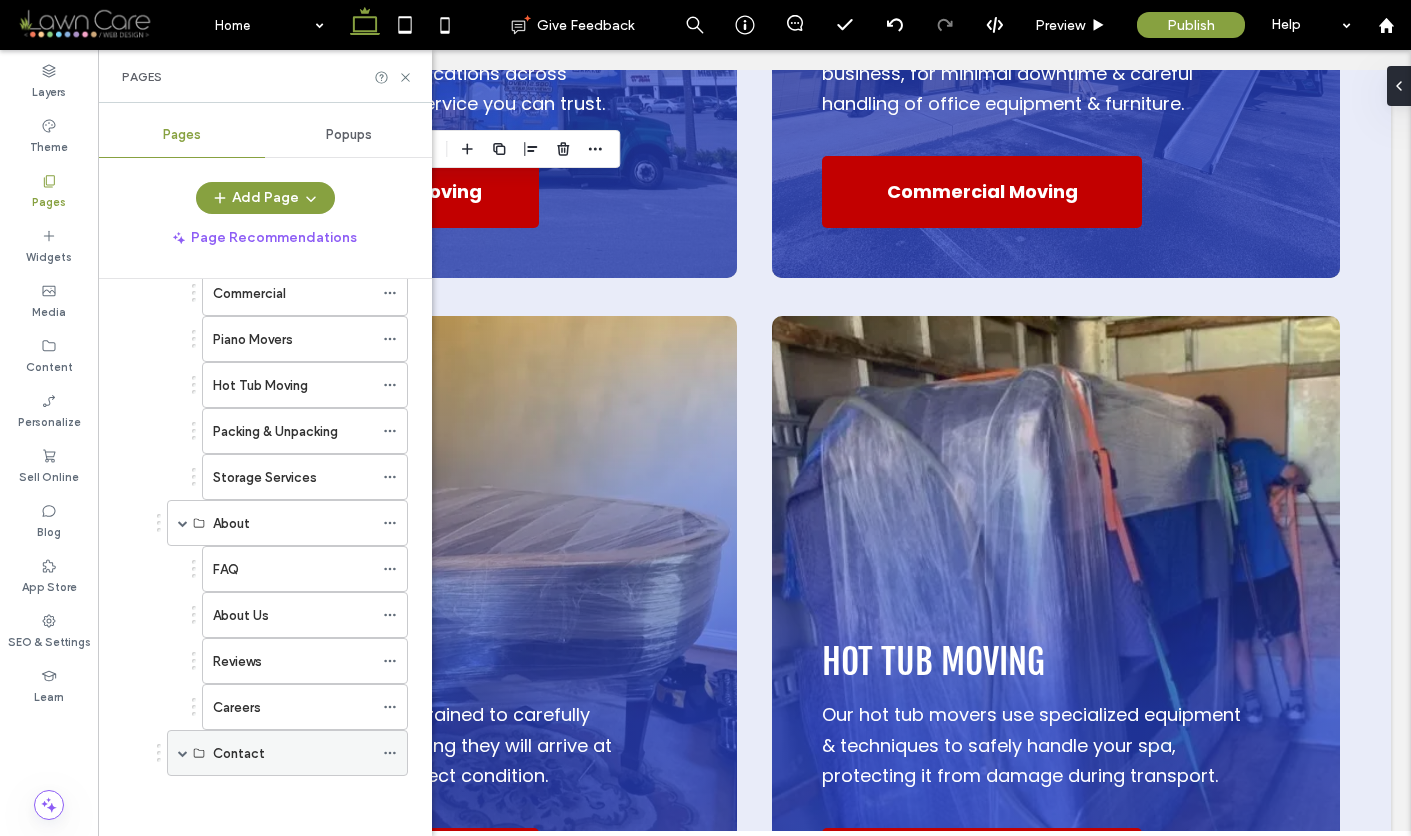 click at bounding box center [183, 753] 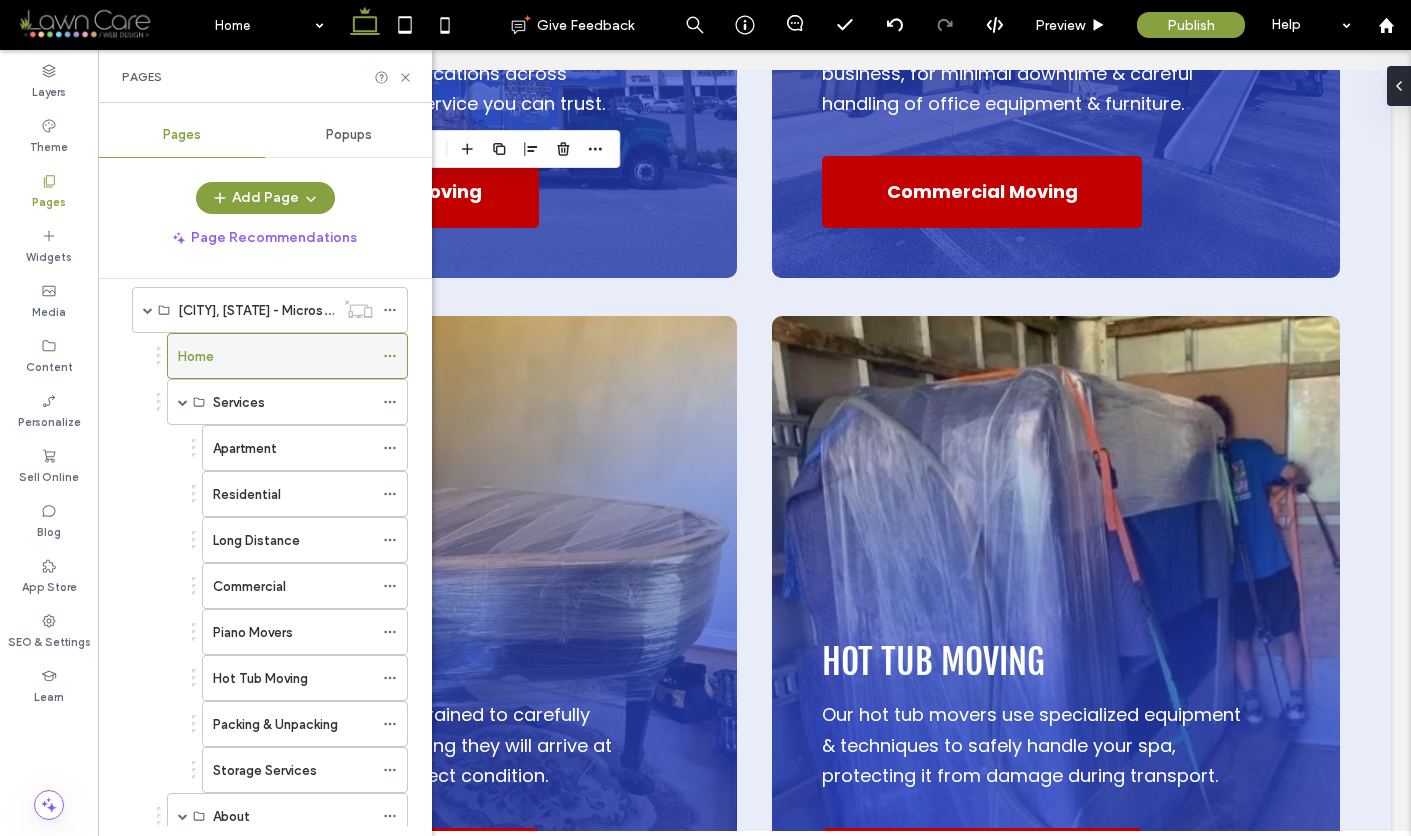scroll, scrollTop: 656, scrollLeft: 0, axis: vertical 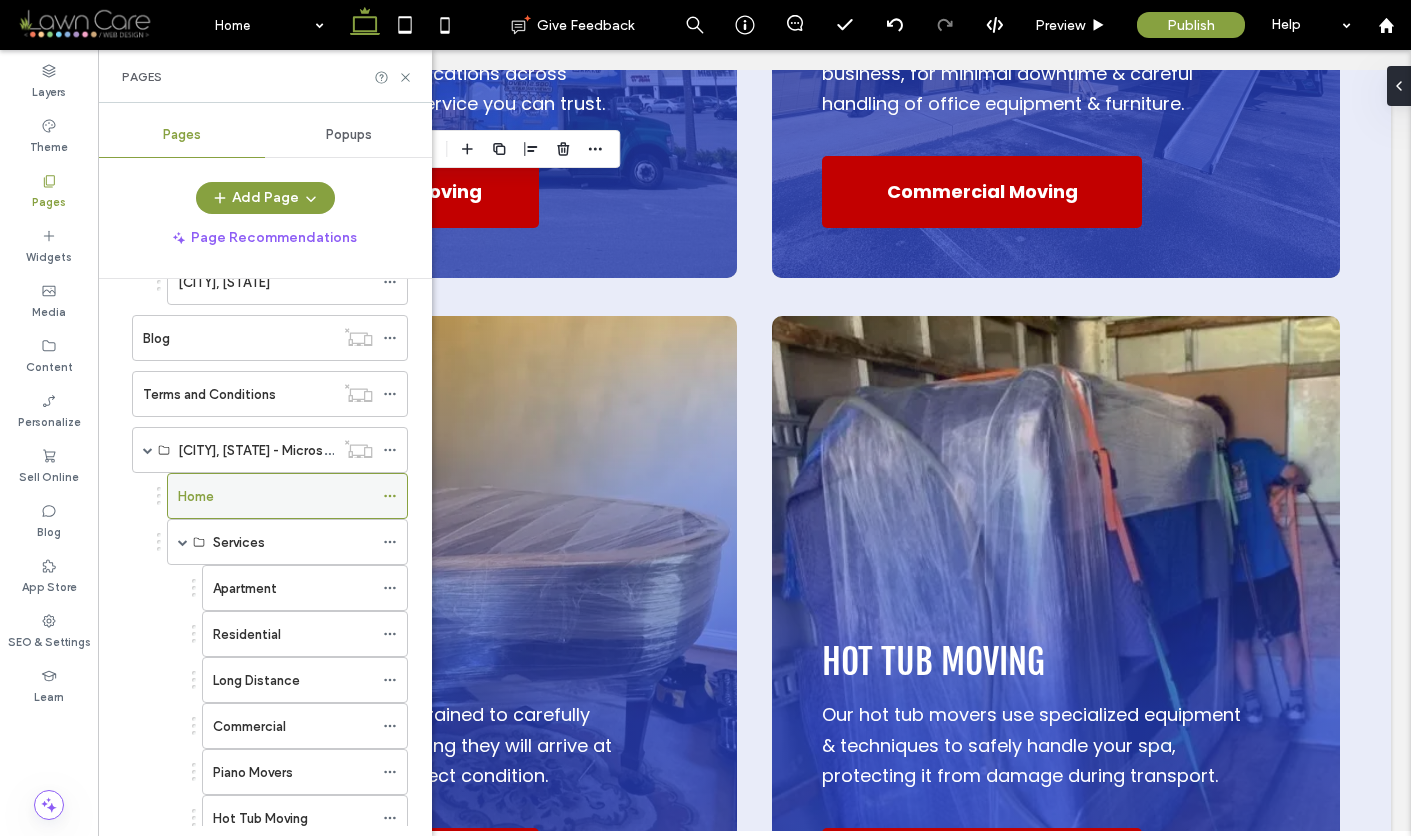 click 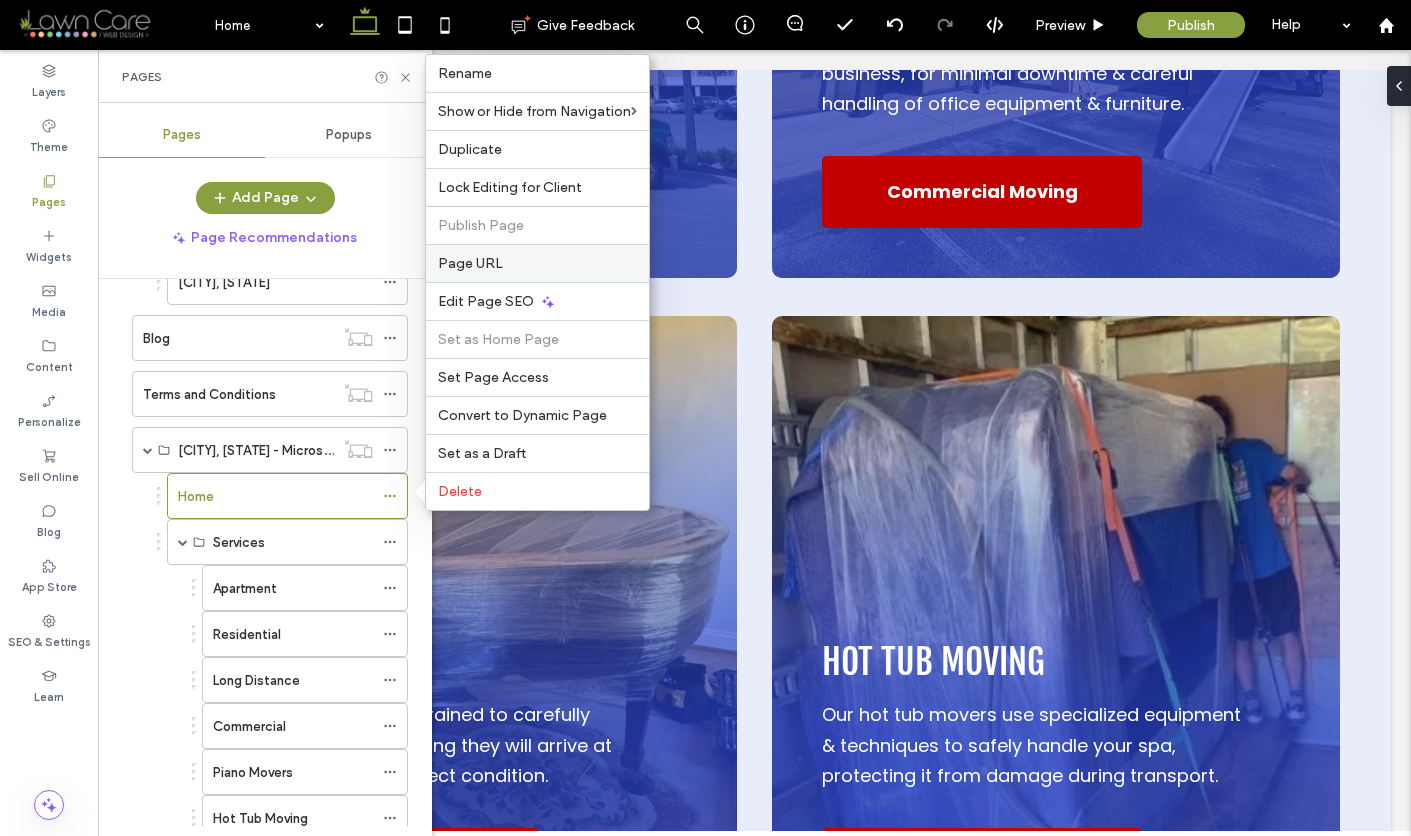 click on "Page URL" at bounding box center (470, 263) 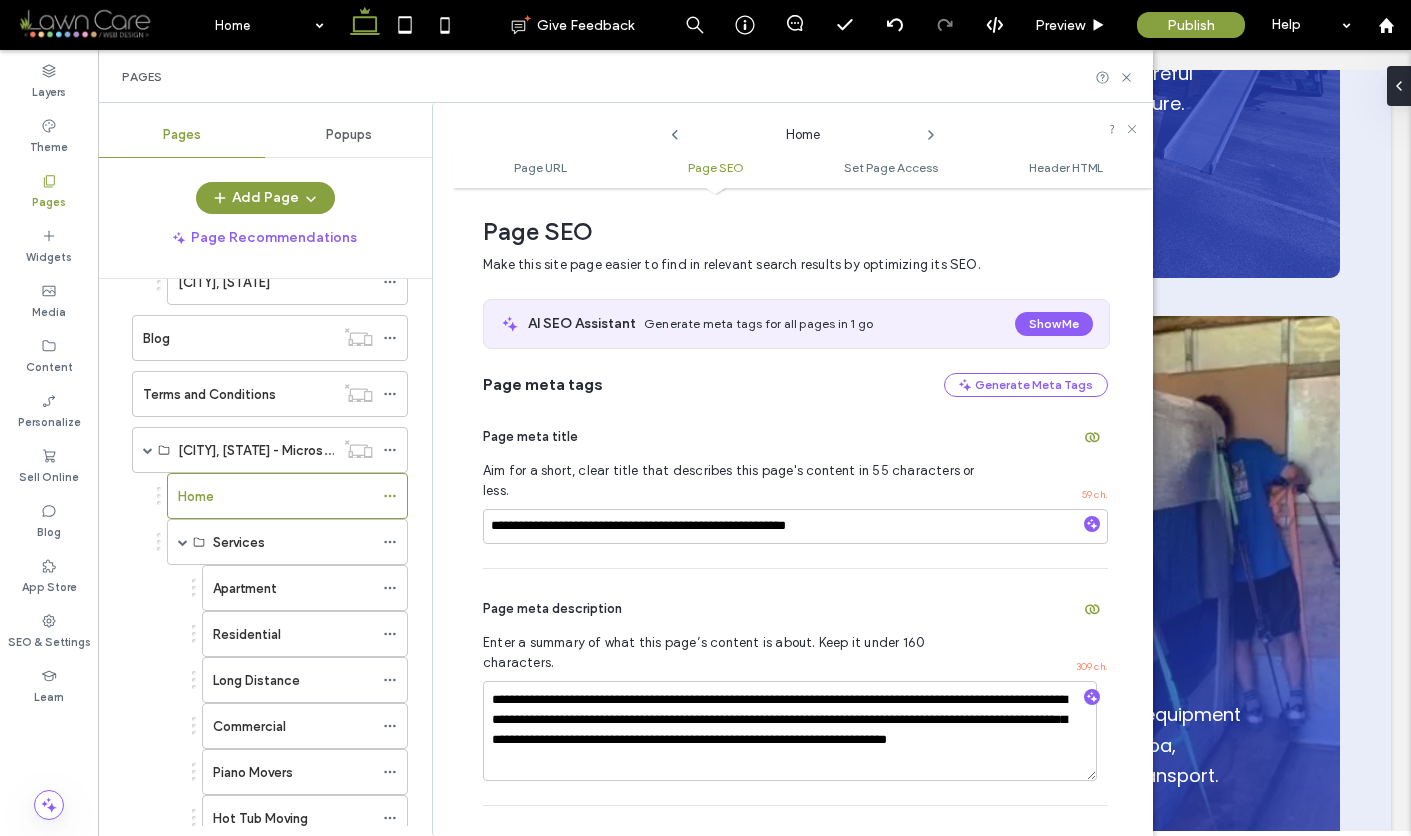 scroll, scrollTop: 287, scrollLeft: 0, axis: vertical 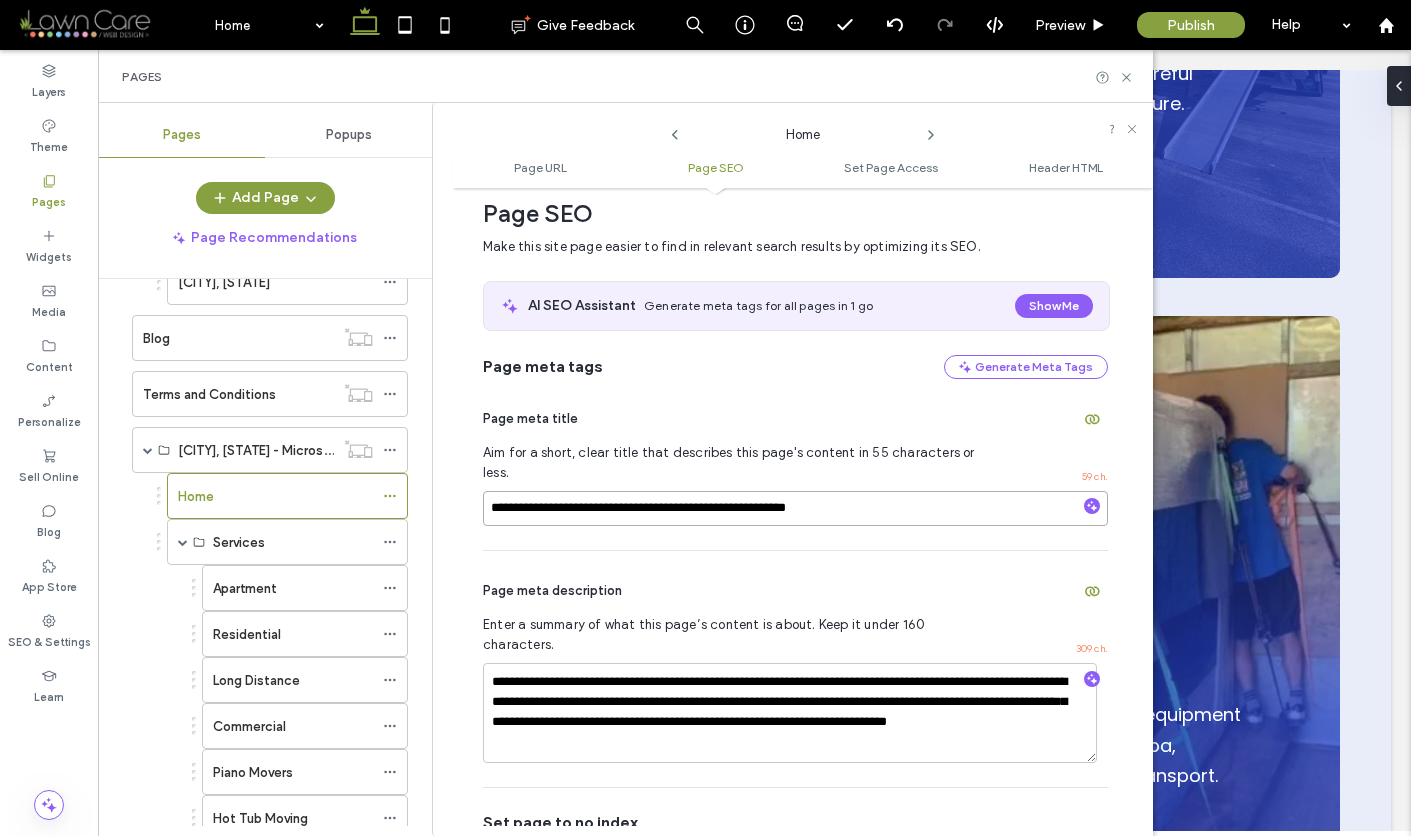 drag, startPoint x: 883, startPoint y: 489, endPoint x: 492, endPoint y: 489, distance: 391 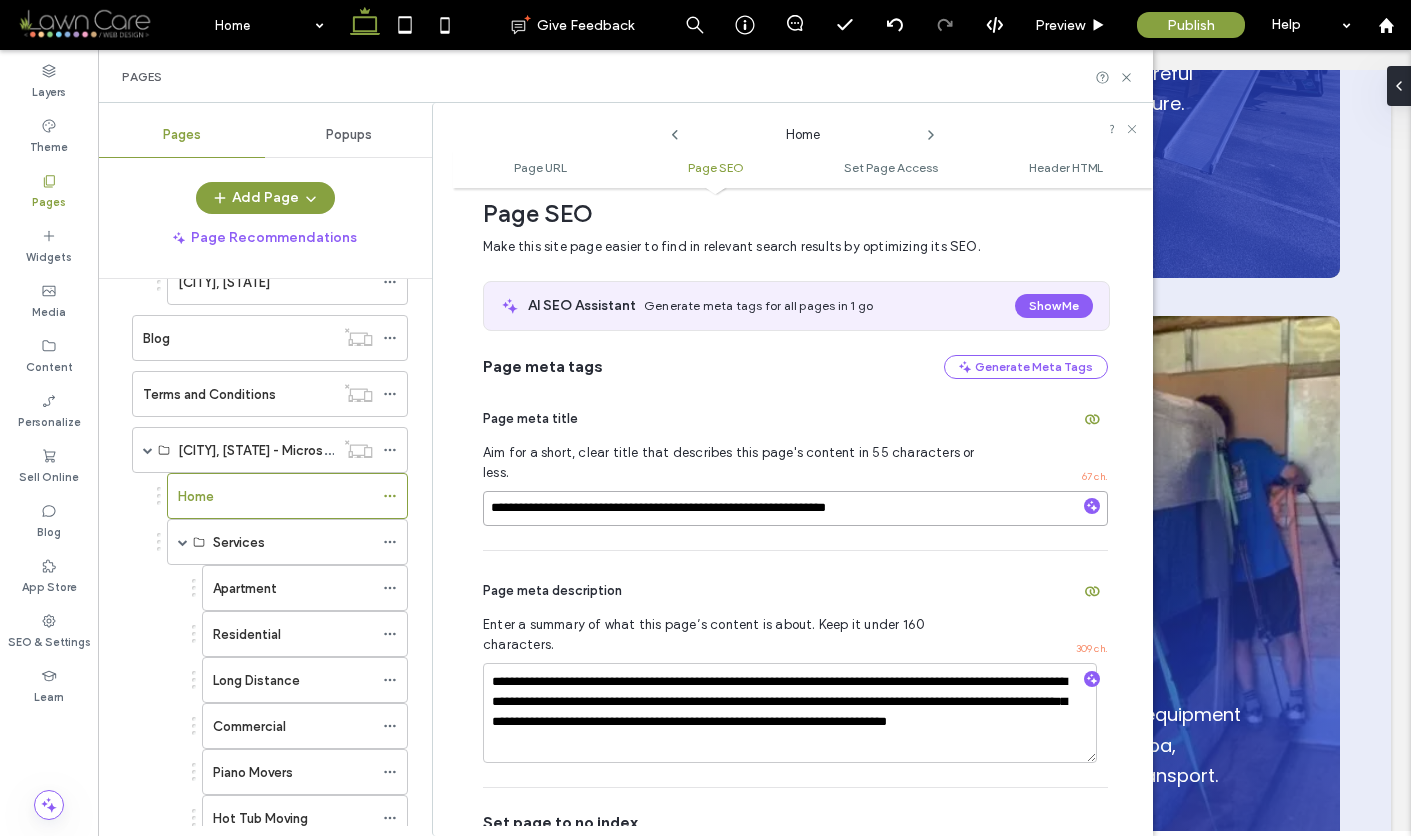 click on "**********" at bounding box center (795, 508) 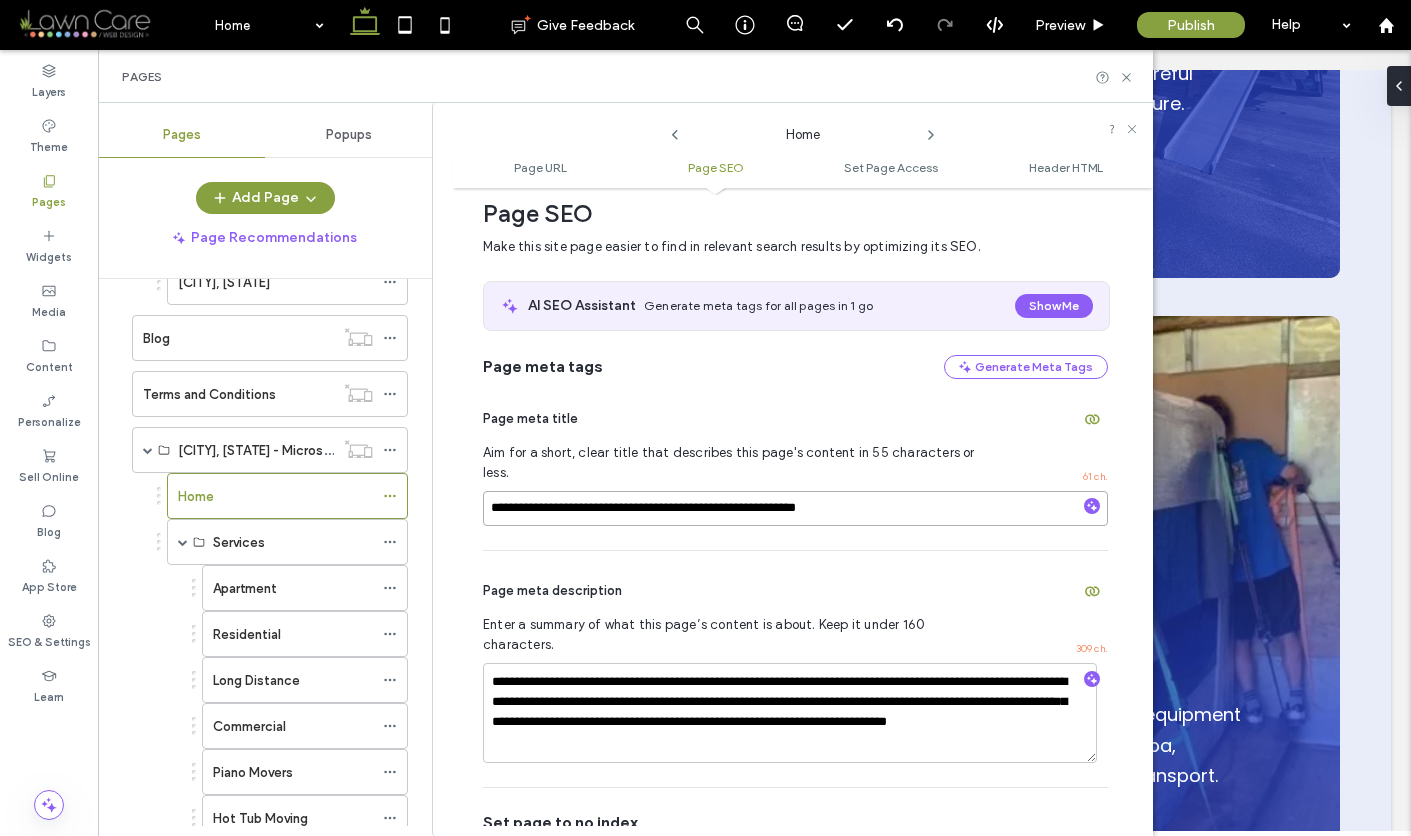 click on "**********" at bounding box center [795, 508] 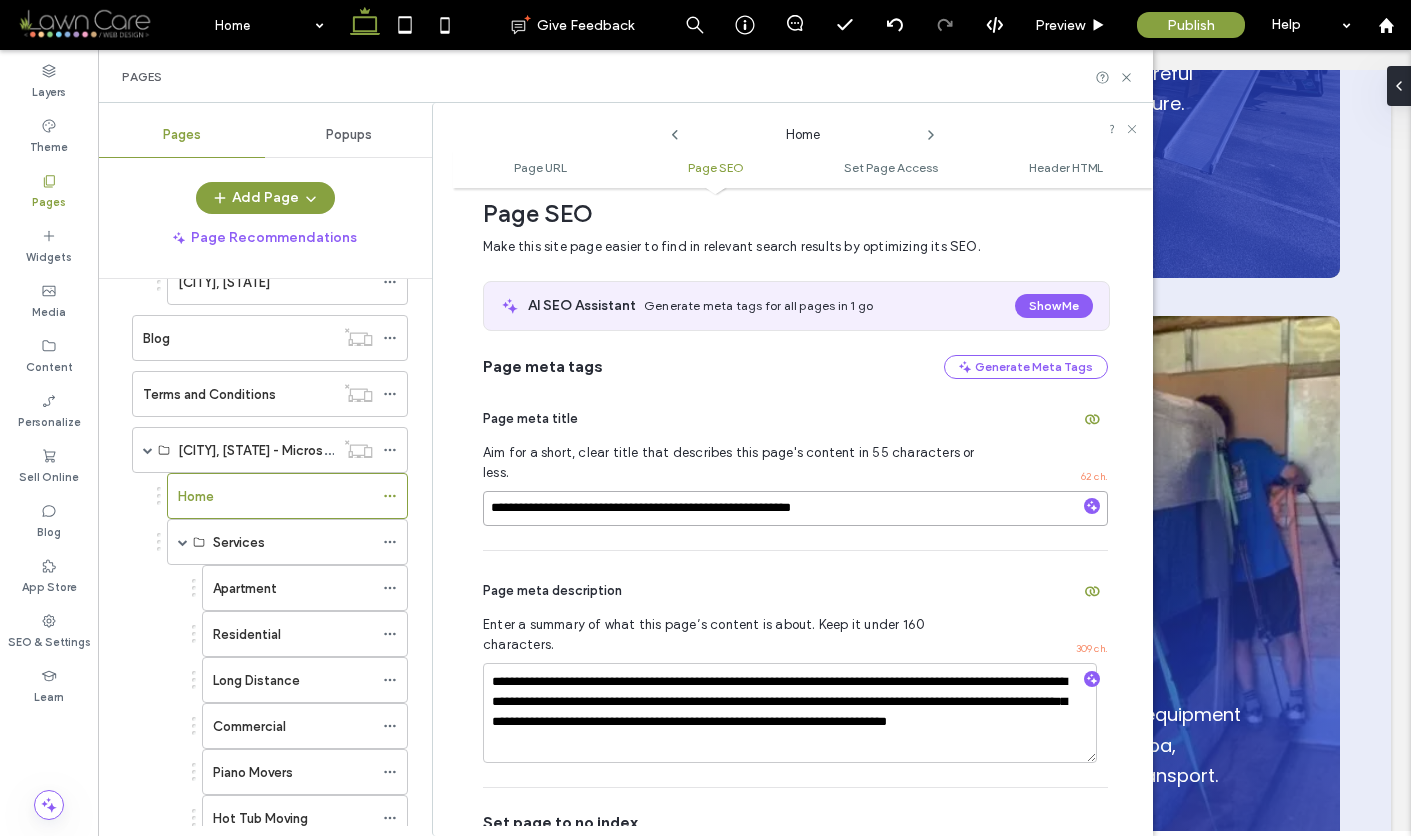 type on "**********" 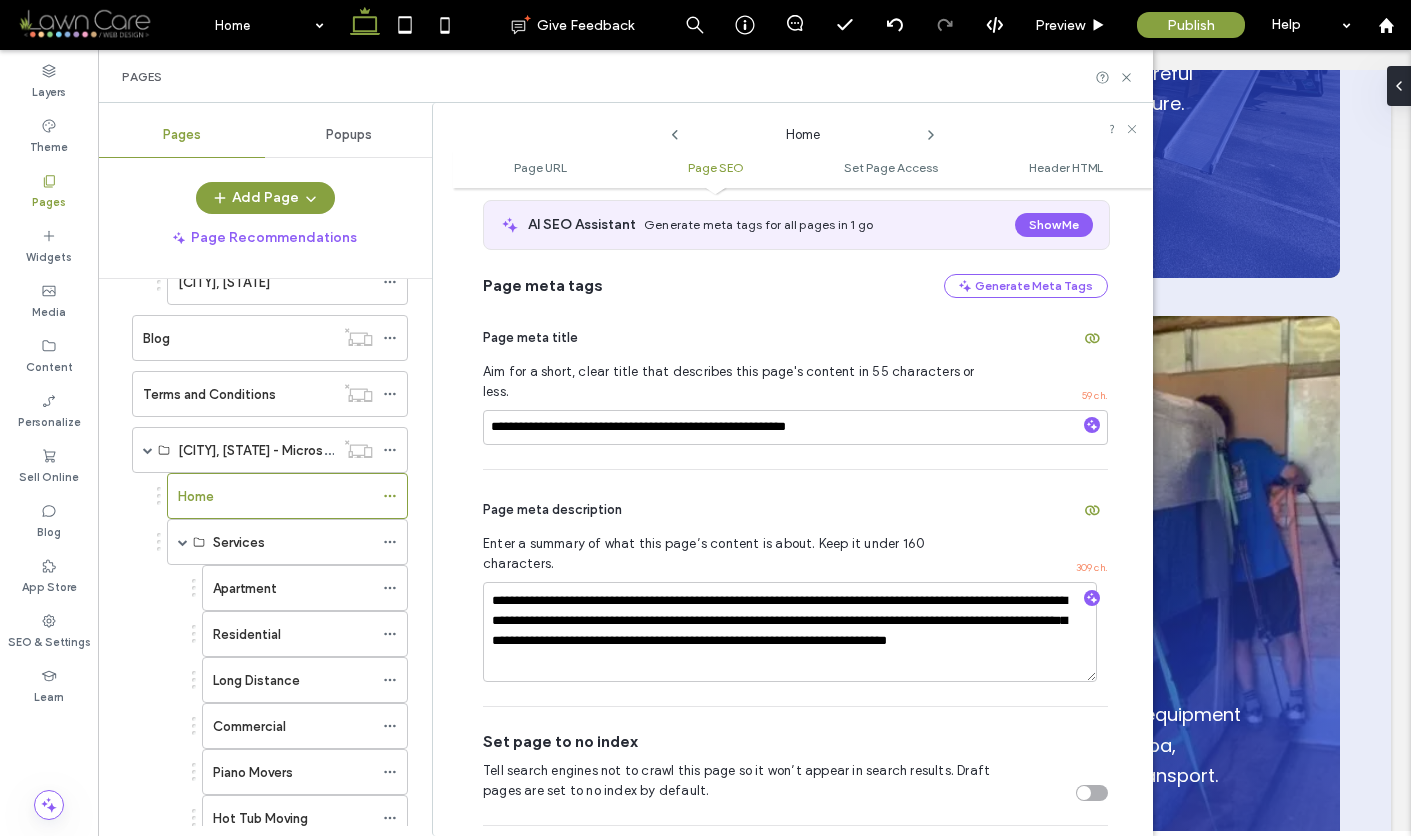scroll, scrollTop: 373, scrollLeft: 0, axis: vertical 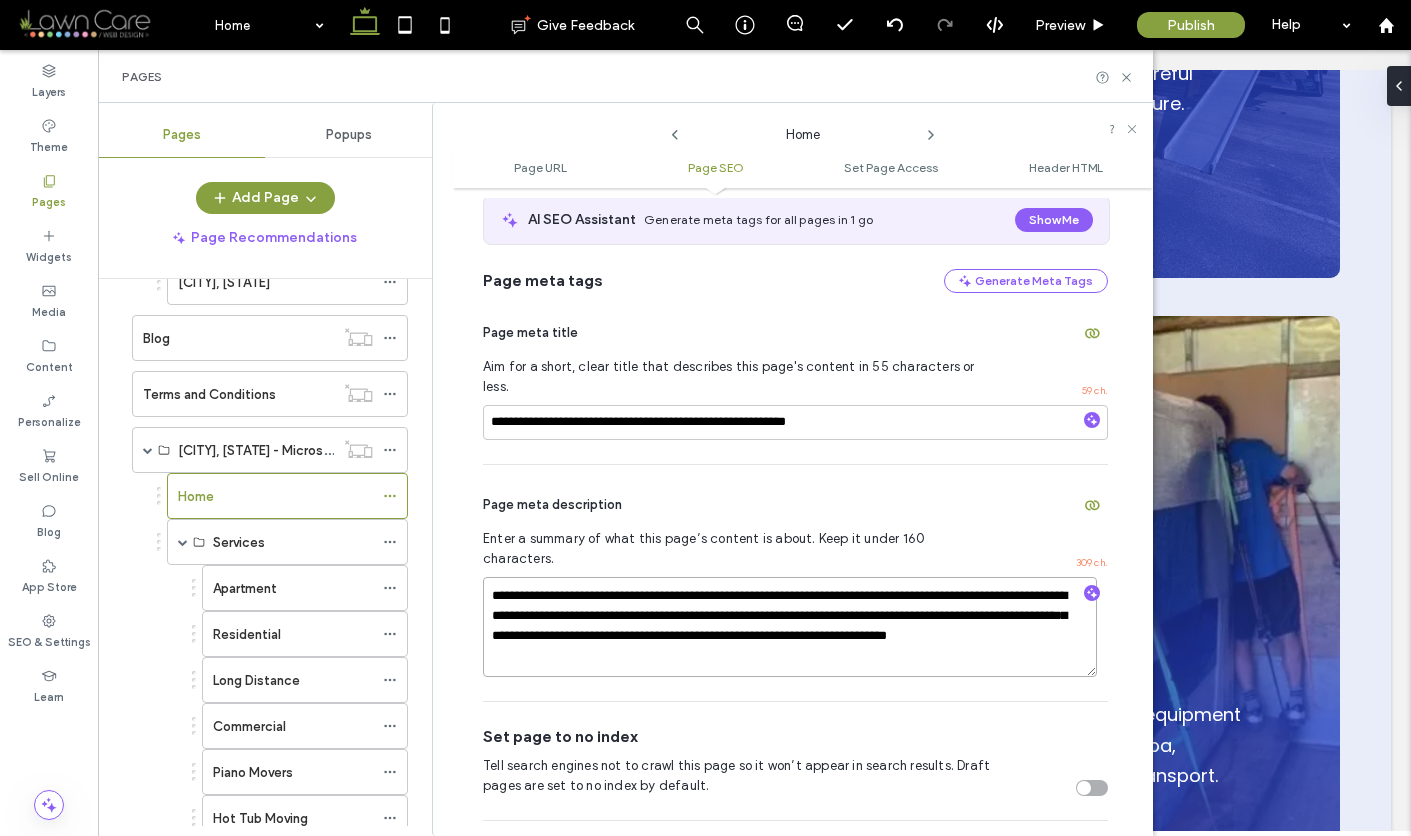 drag, startPoint x: 492, startPoint y: 557, endPoint x: 766, endPoint y: 626, distance: 282.5544 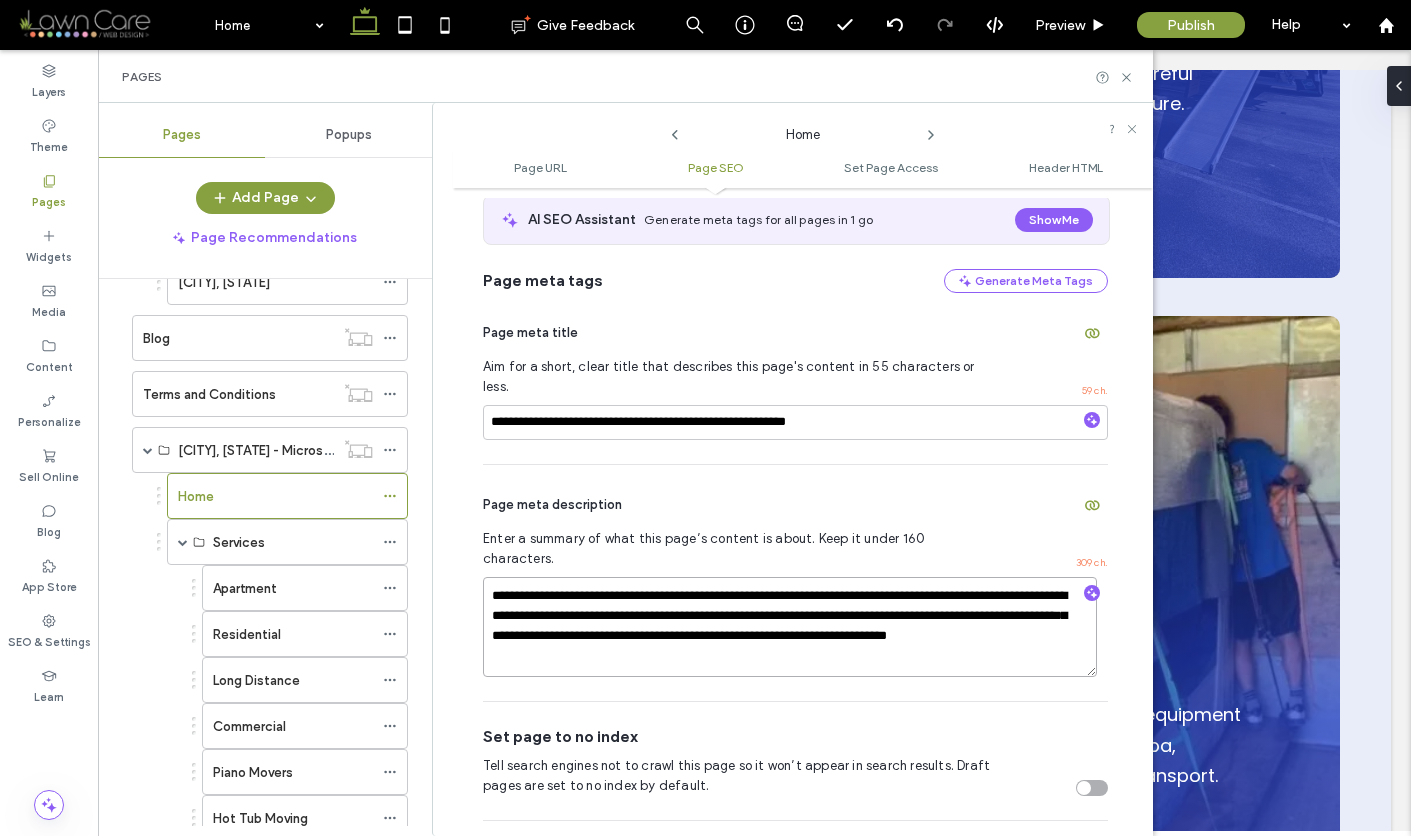 paste 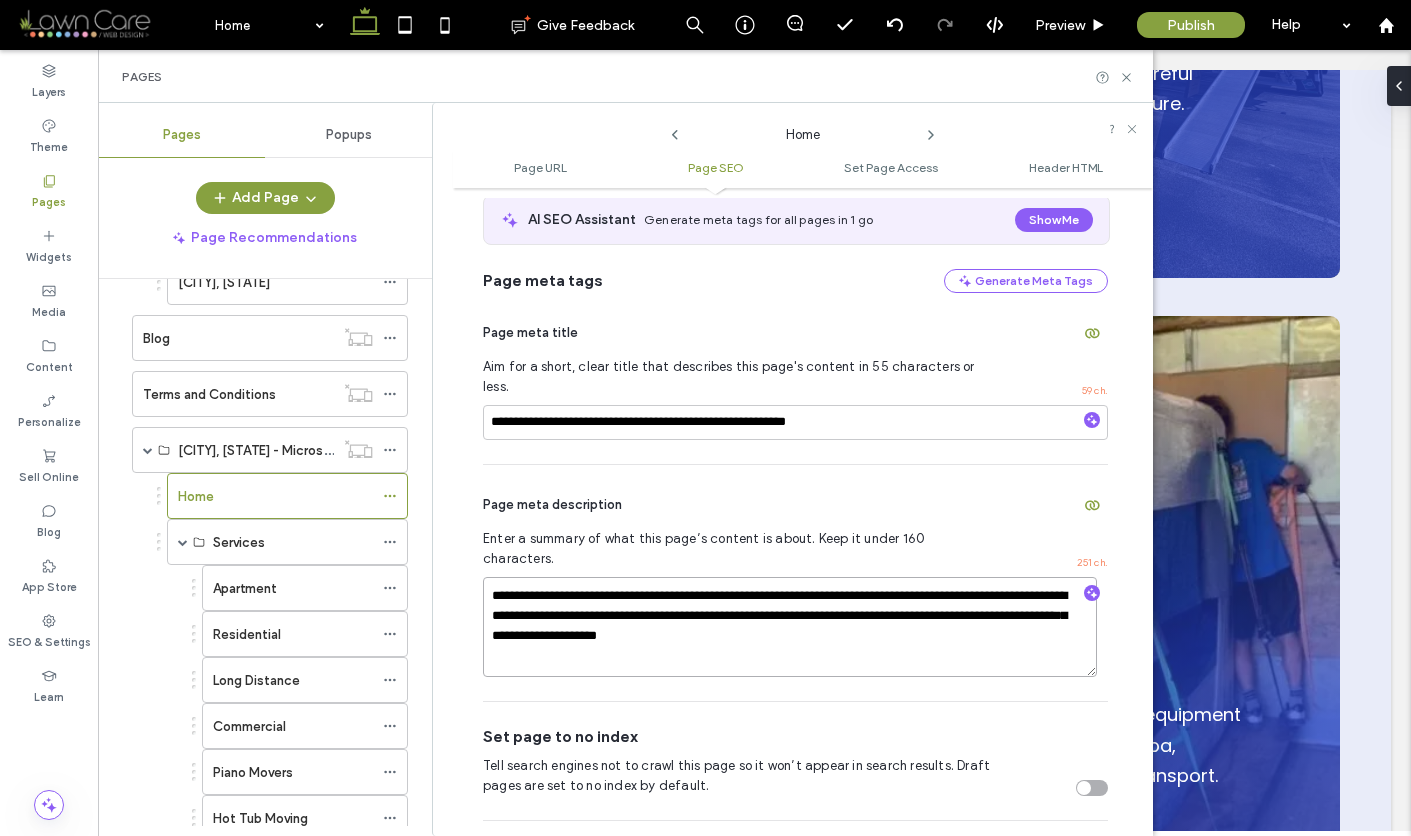 click on "**********" at bounding box center [790, 627] 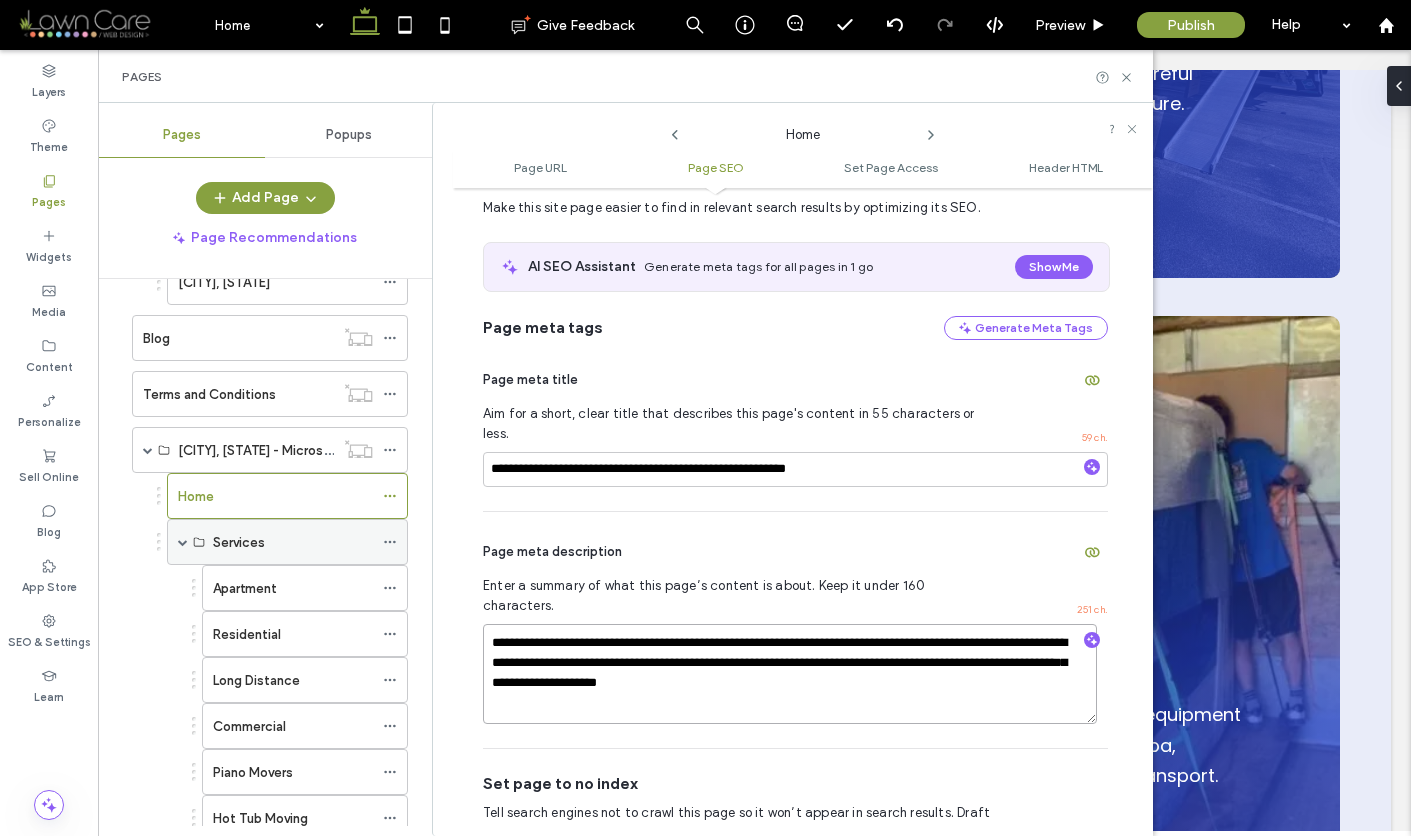 scroll, scrollTop: 337, scrollLeft: 0, axis: vertical 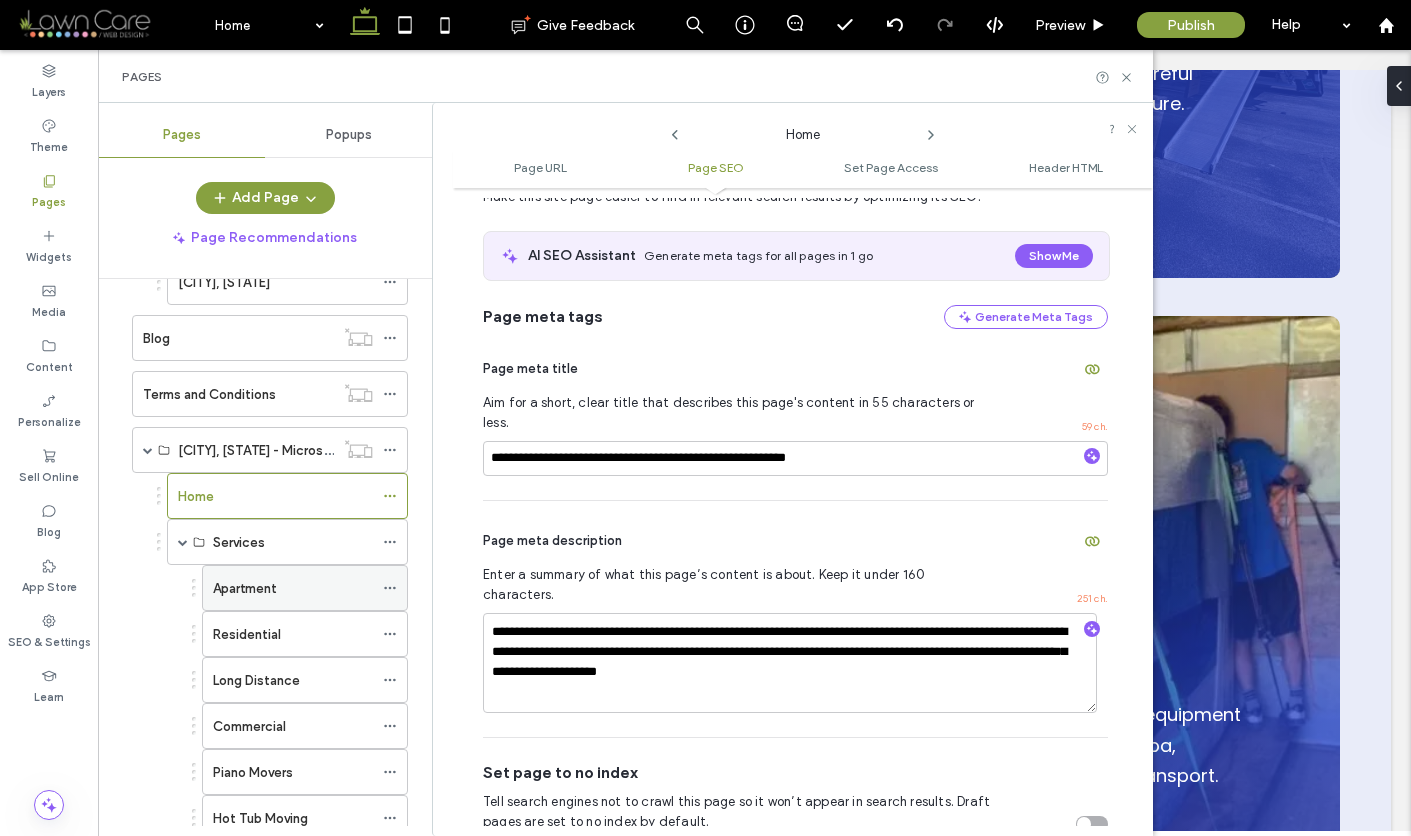 click on "Apartment" at bounding box center [293, 588] 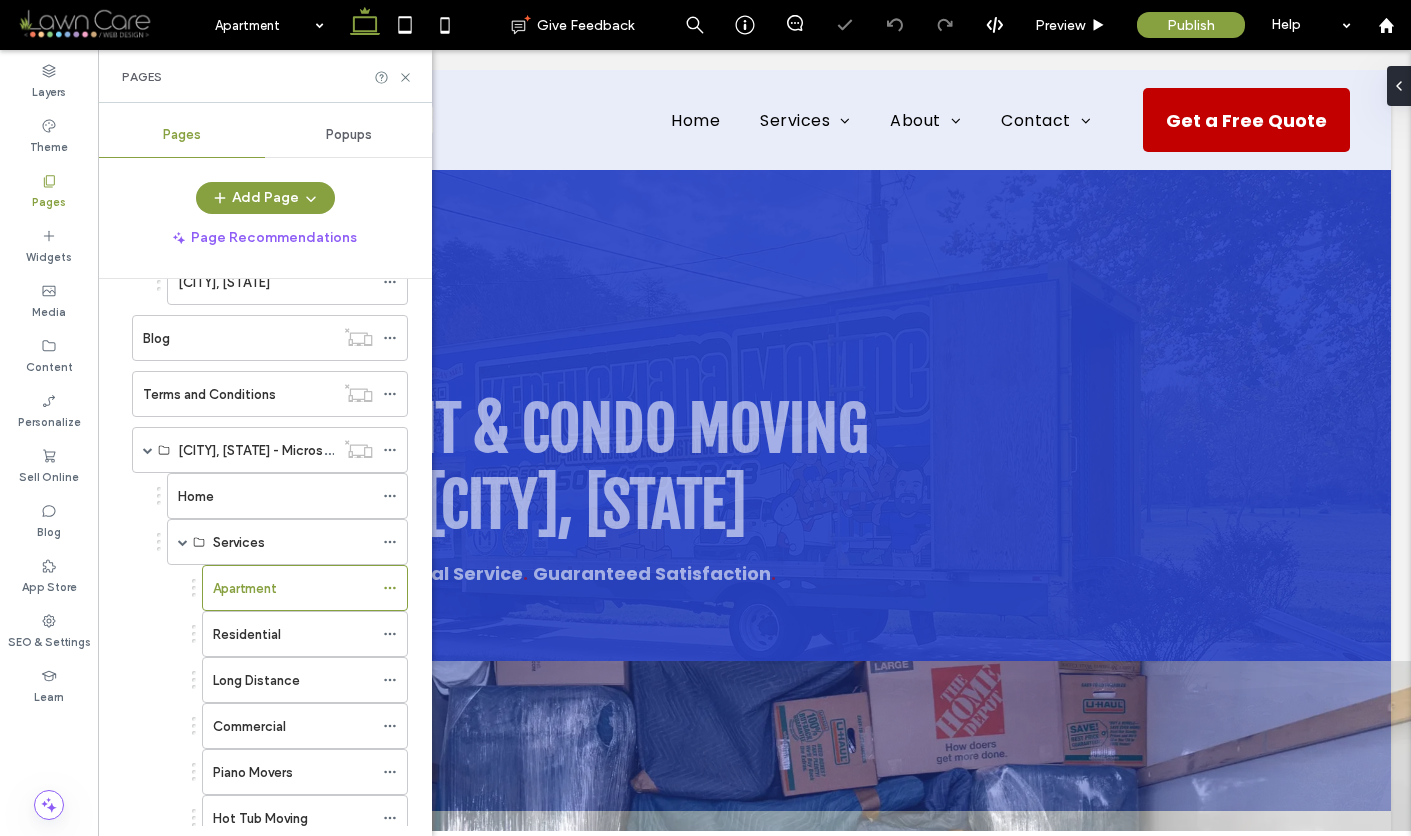 scroll, scrollTop: 0, scrollLeft: 0, axis: both 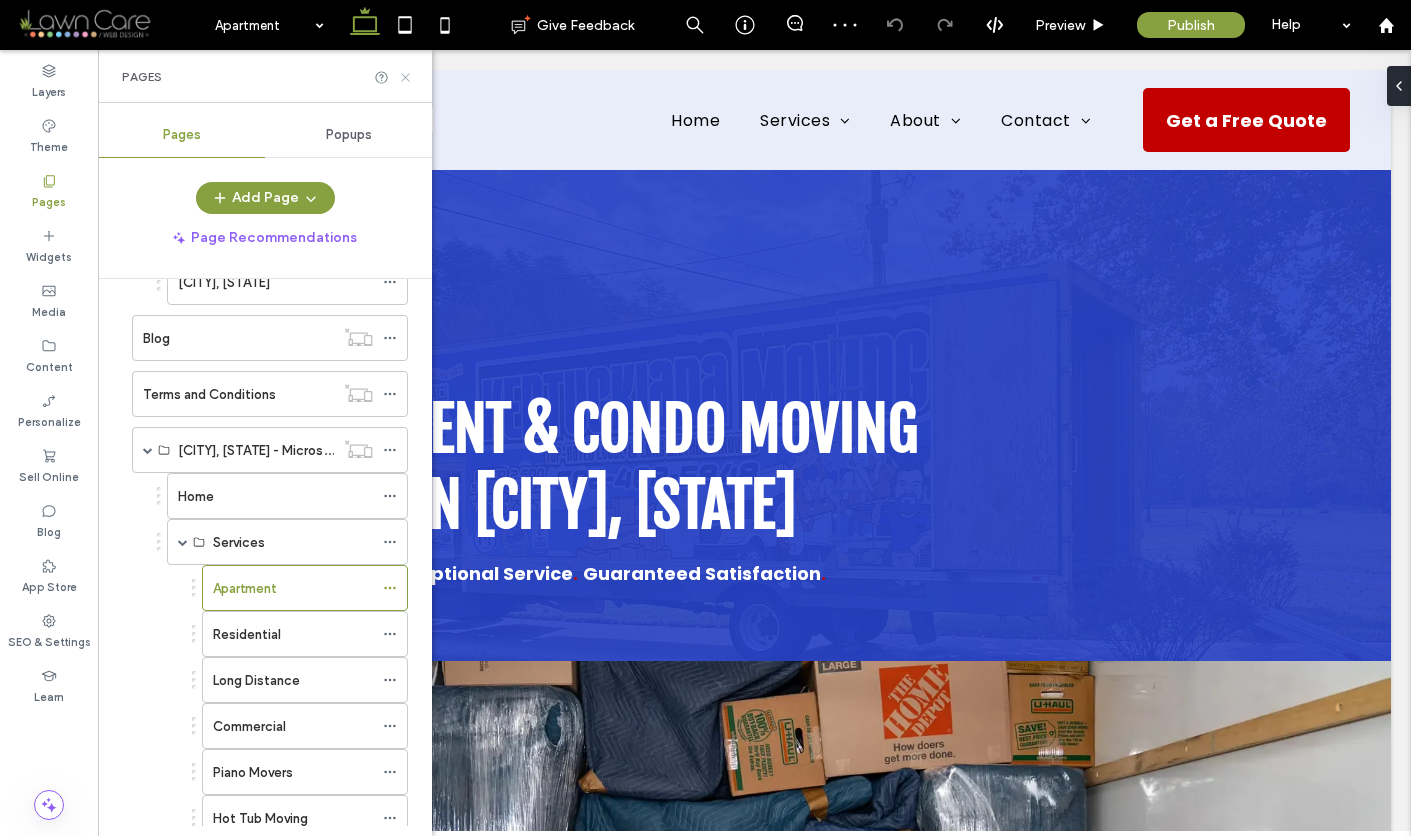 click 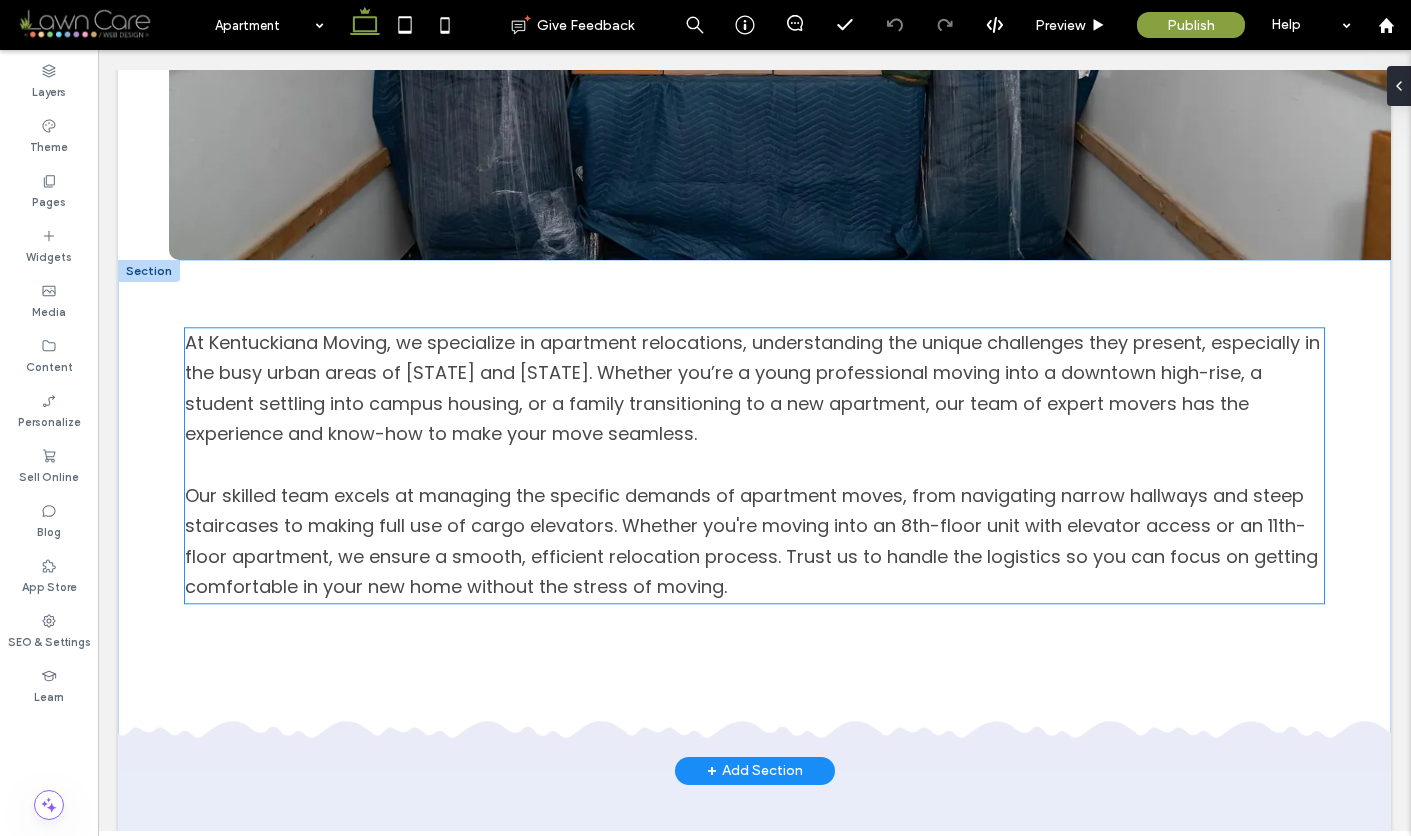 scroll, scrollTop: 1016, scrollLeft: 0, axis: vertical 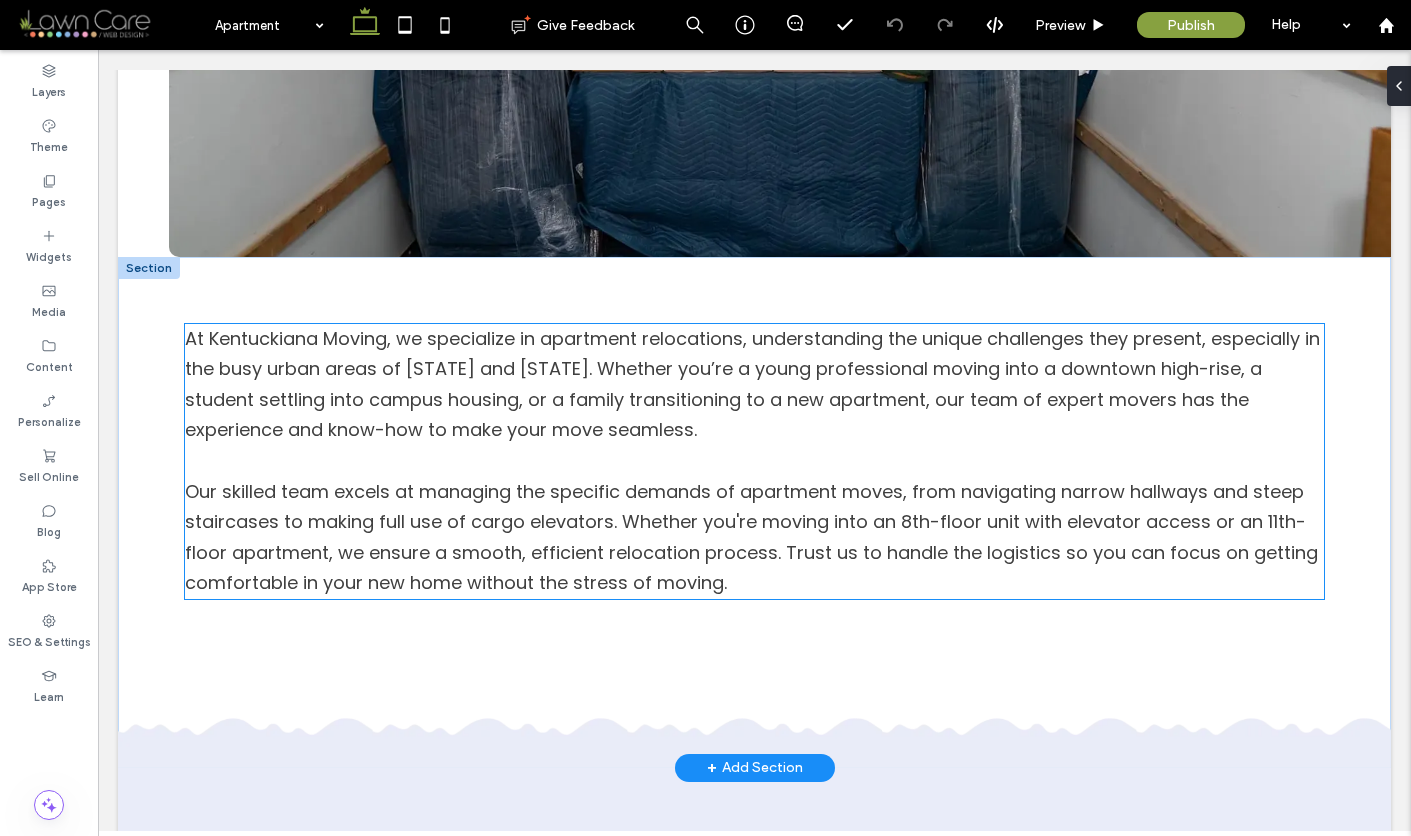 click on "At Kentuckiana Moving, we specialize in apartment relocations, understanding the unique challenges they present, especially in the busy urban areas of [STATE] and [STATE]. Whether you’re a young professional moving into a downtown high-rise, a student settling into campus housing, or a family transitioning to a new apartment, our team of expert movers has the experience and know-how to make your move seamless." at bounding box center (754, 385) 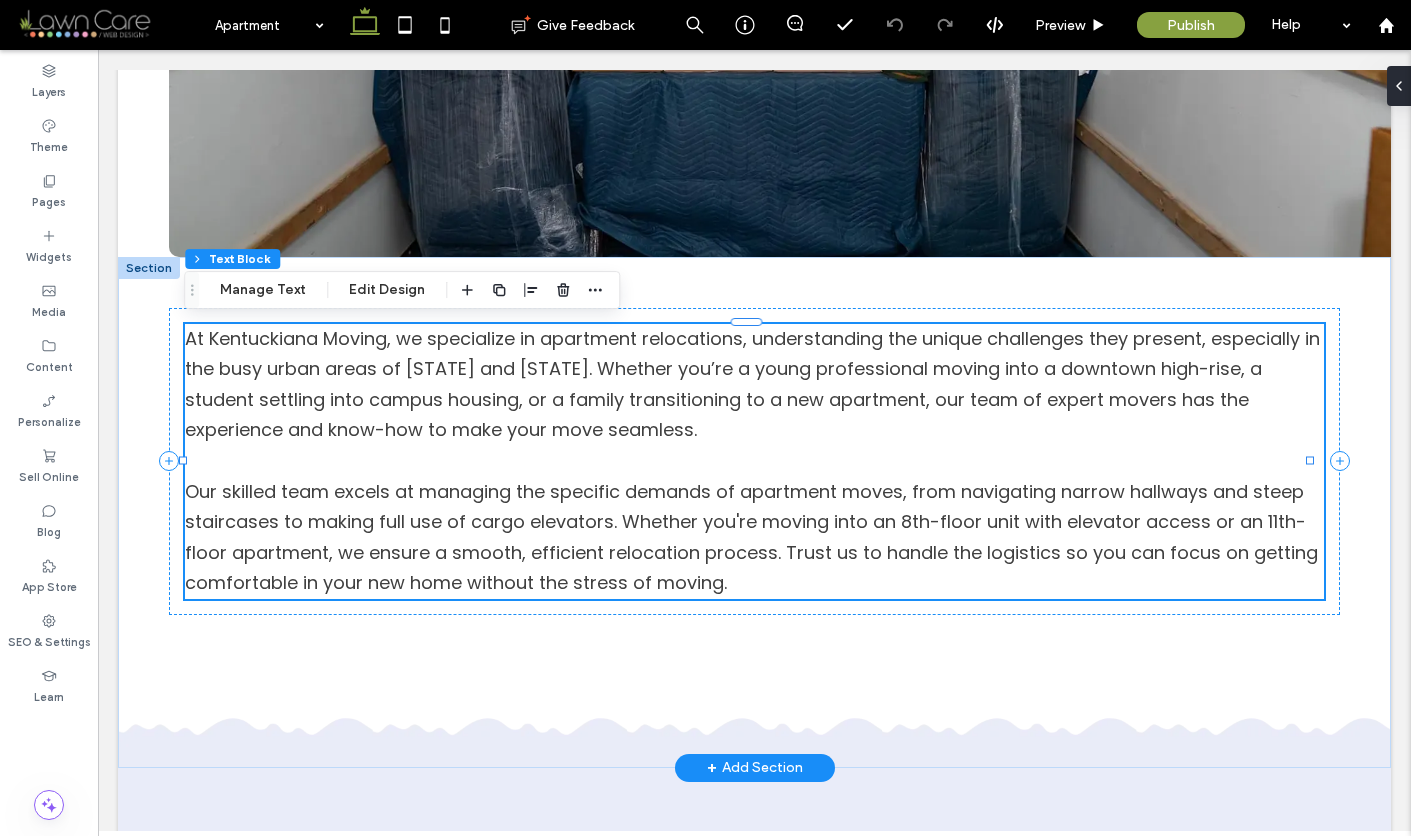 click on "At Kentuckiana Moving, we specialize in apartment relocations, understanding the unique challenges they present, especially in the busy urban areas of [STATE] and [STATE]. Whether you’re a young professional moving into a downtown high-rise, a student settling into campus housing, or a family transitioning to a new apartment, our team of expert movers has the experience and know-how to make your move seamless." at bounding box center [754, 385] 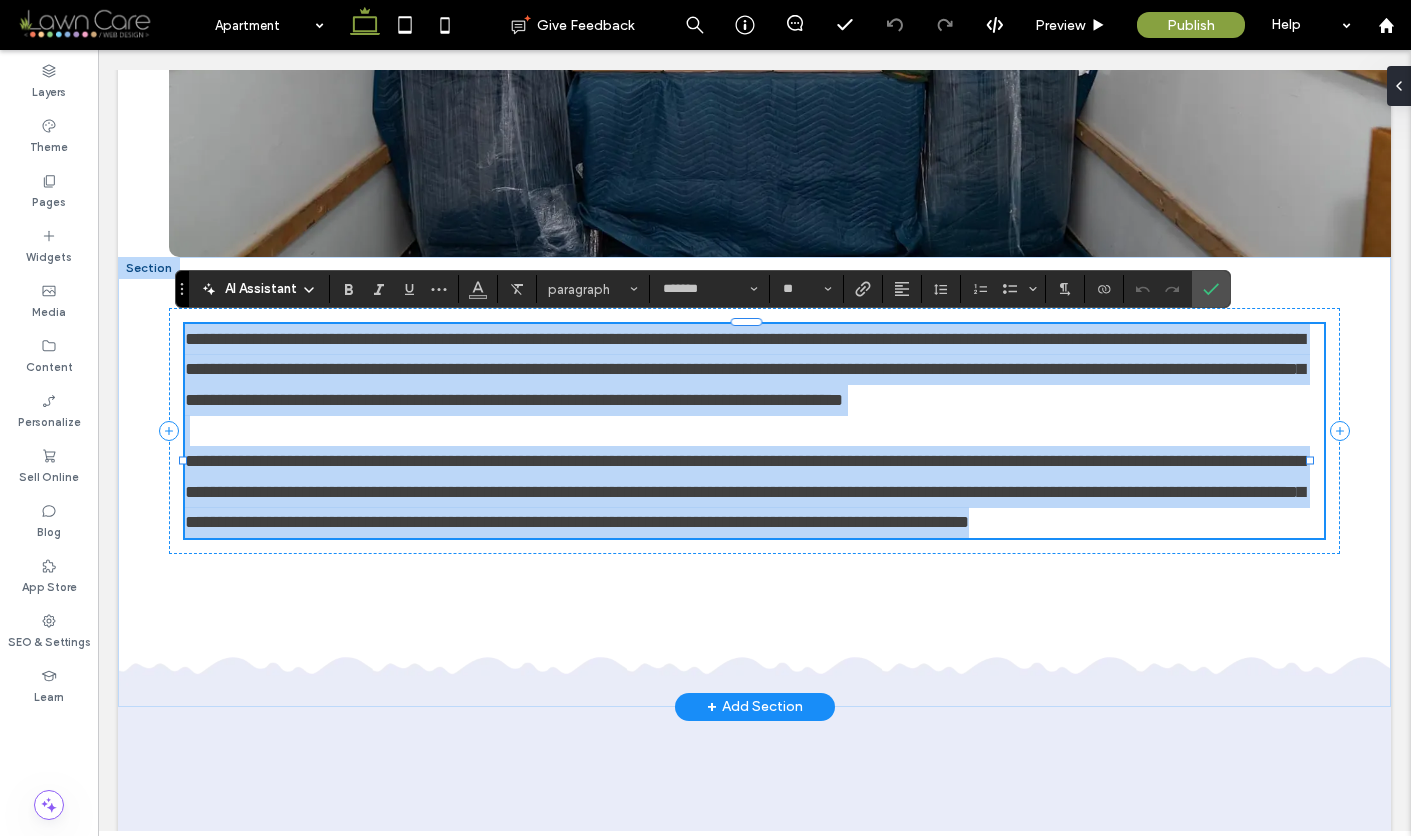 copy on "**********" 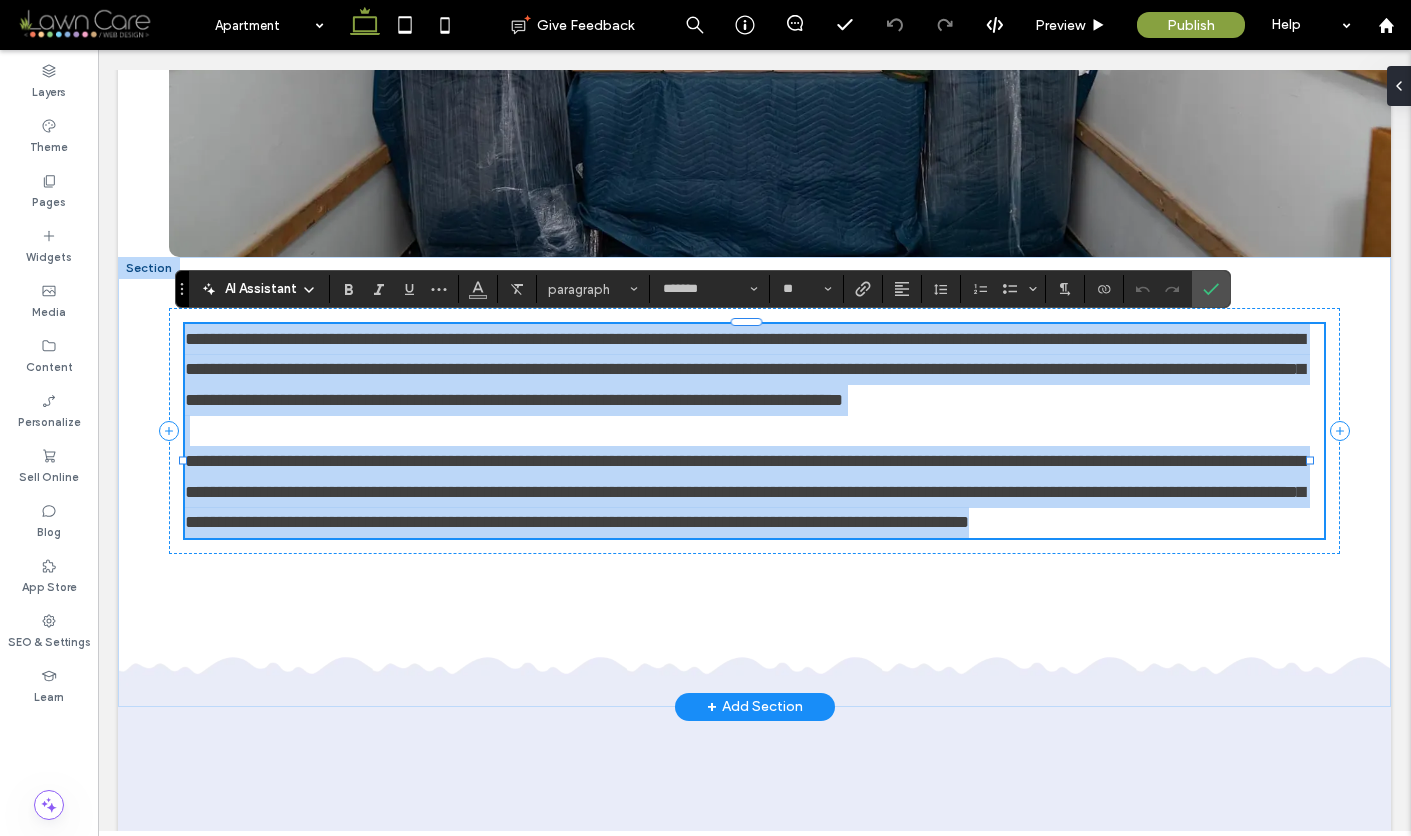 copy on "**********" 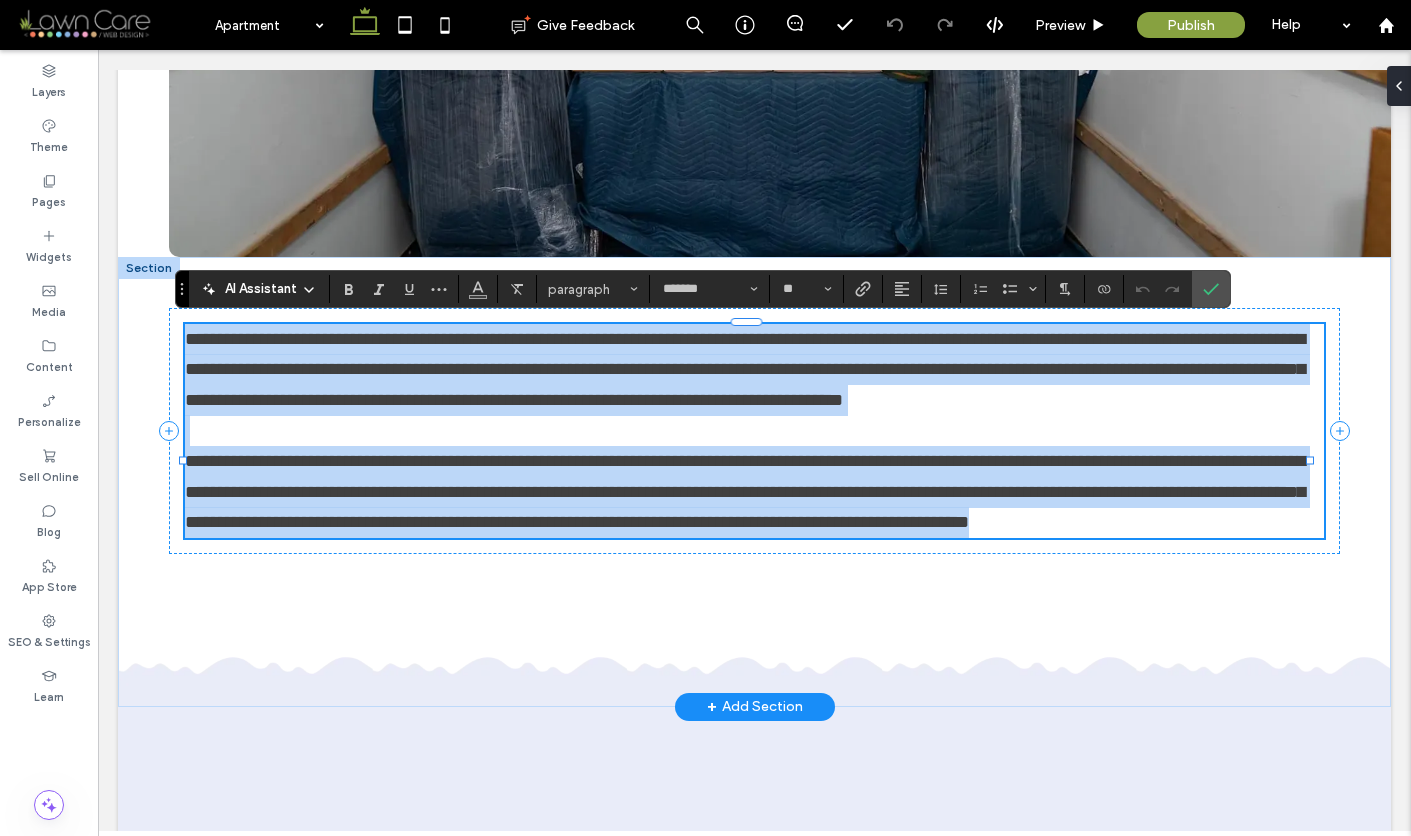 drag, startPoint x: 187, startPoint y: 336, endPoint x: 689, endPoint y: 557, distance: 548.4934 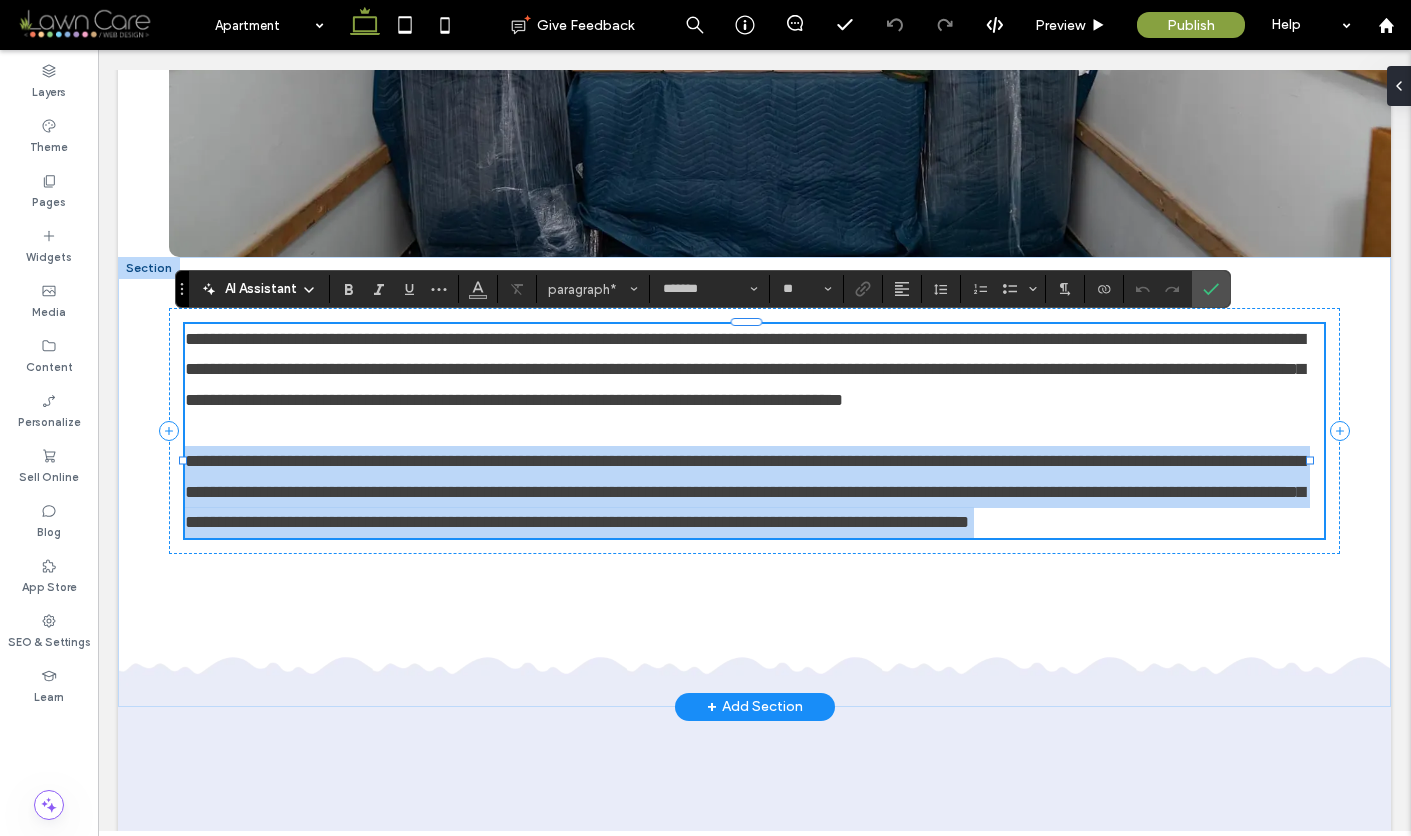 click on "**********" at bounding box center (754, 482) 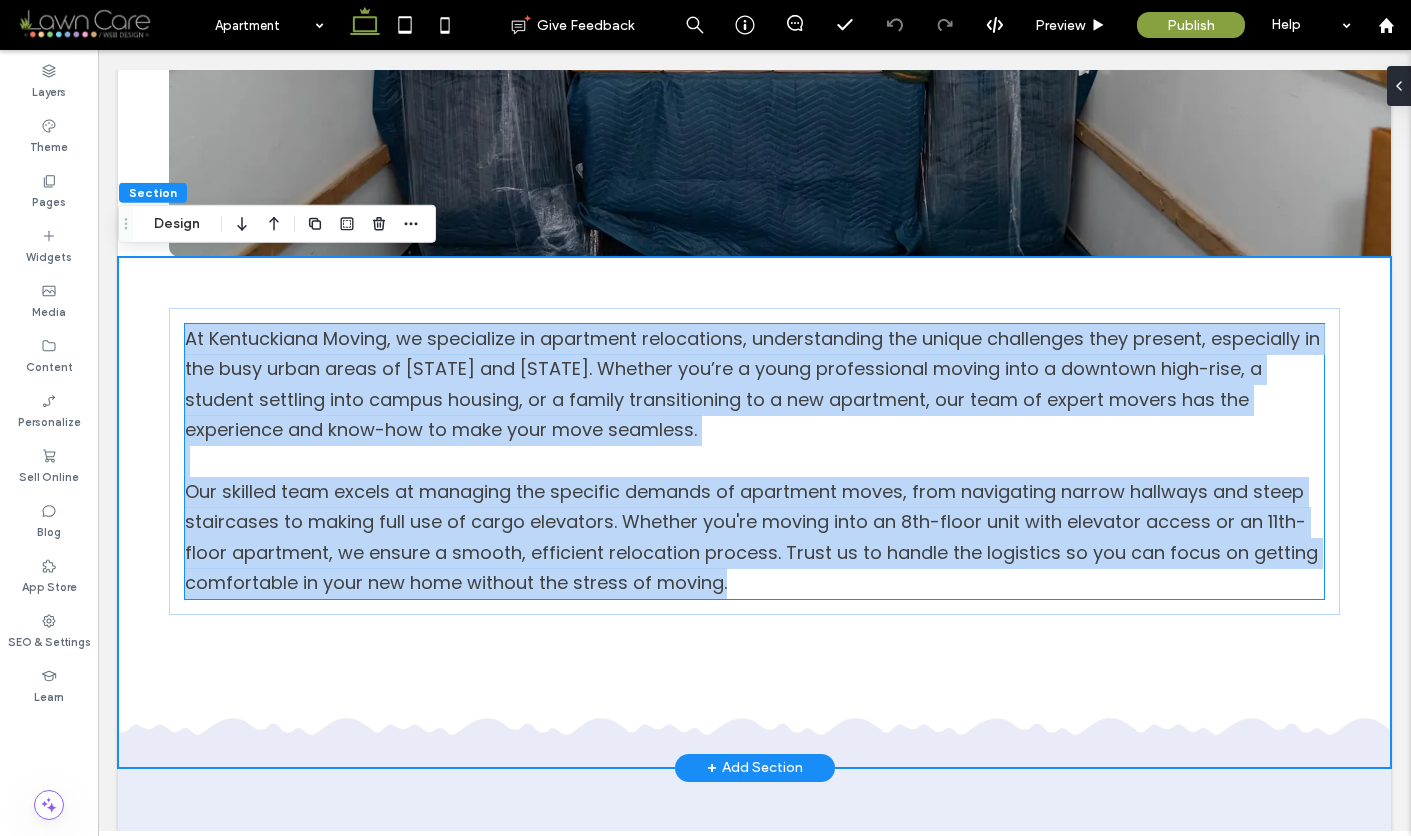 click on "At Kentuckiana Moving, we specialize in apartment relocations, understanding the unique challenges they present, especially in the busy urban areas of [STATE] and [STATE]. Whether you’re a young professional moving into a downtown high-rise, a student settling into campus housing, or a family transitioning to a new apartment, our team of expert movers has the experience and know-how to make your move seamless." at bounding box center (752, 384) 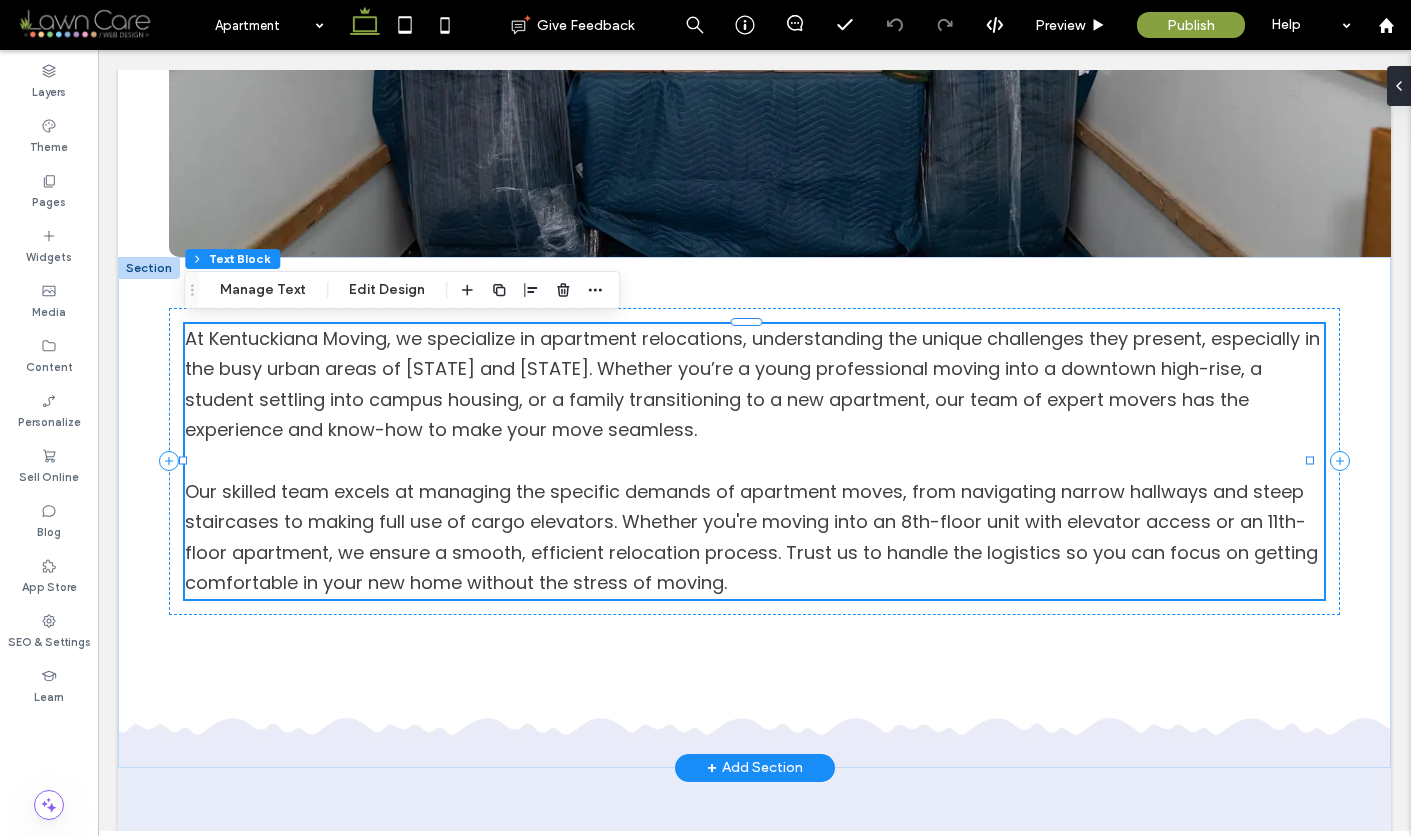 click on "At Kentuckiana Moving, we specialize in apartment relocations, understanding the unique challenges they present, especially in the busy urban areas of [STATE] and [STATE]. Whether you’re a young professional moving into a downtown high-rise, a student settling into campus housing, or a family transitioning to a new apartment, our team of expert movers has the experience and know-how to make your move seamless." at bounding box center [752, 384] 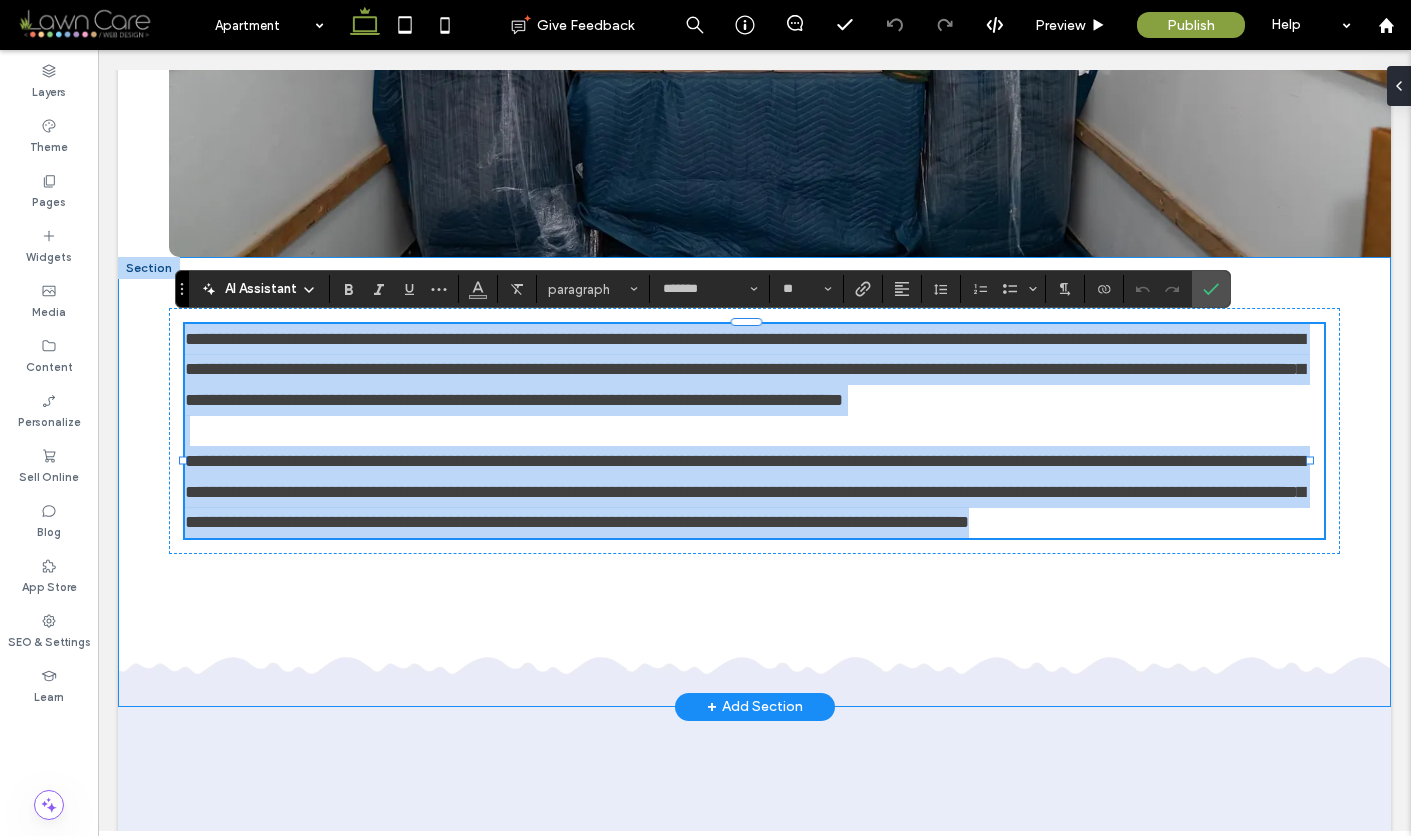 drag, startPoint x: 187, startPoint y: 336, endPoint x: 858, endPoint y: 613, distance: 725.927 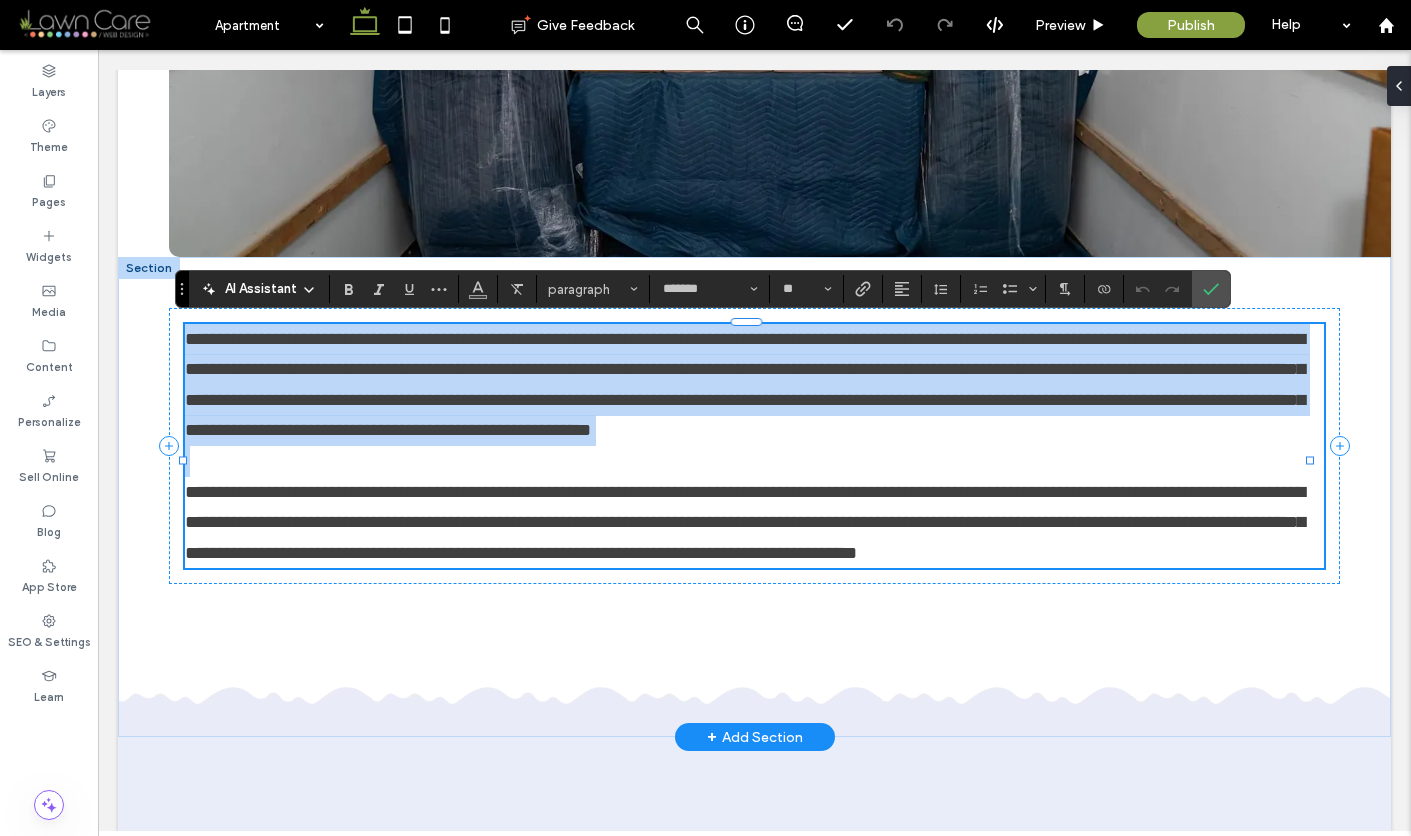 scroll, scrollTop: 0, scrollLeft: 0, axis: both 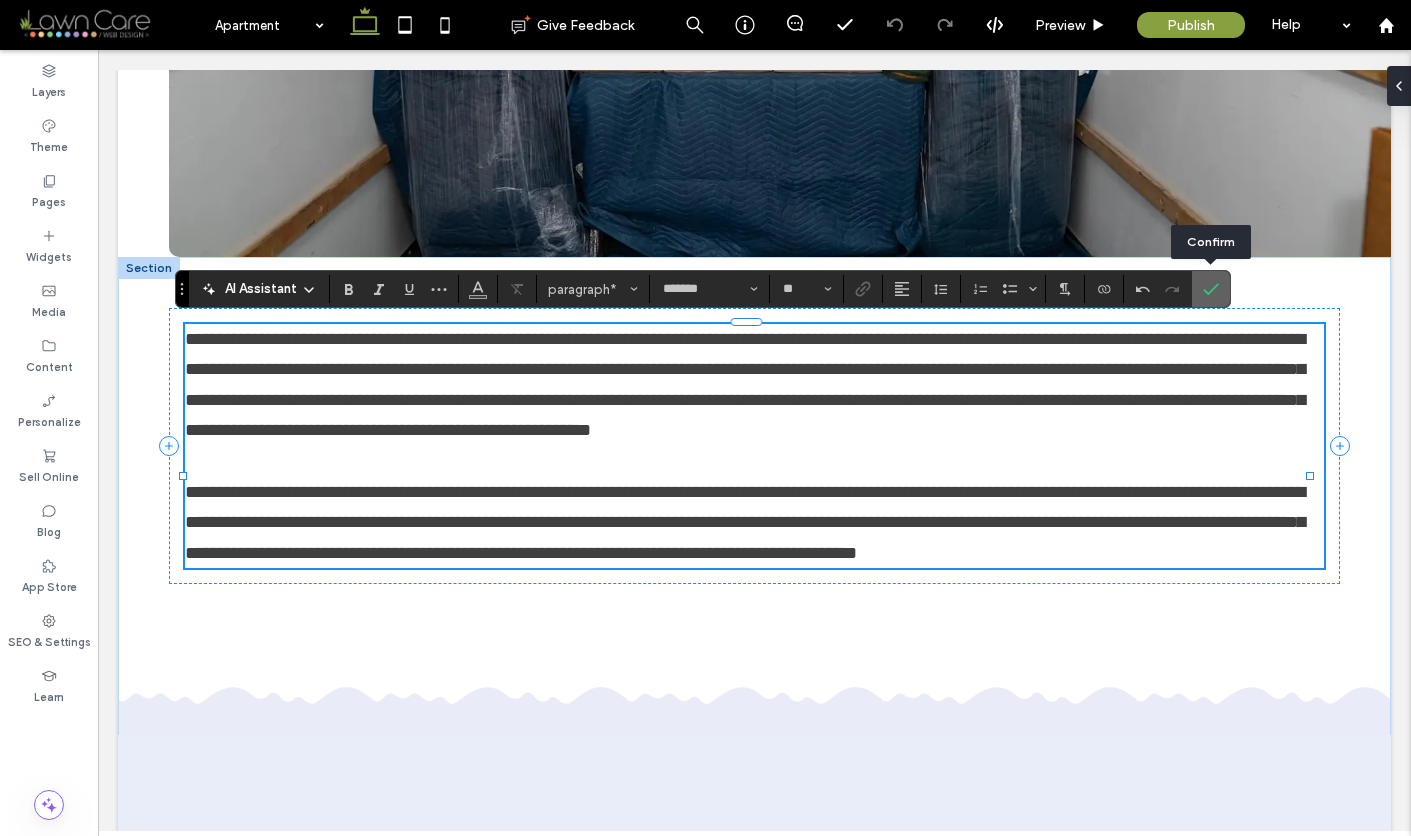 click 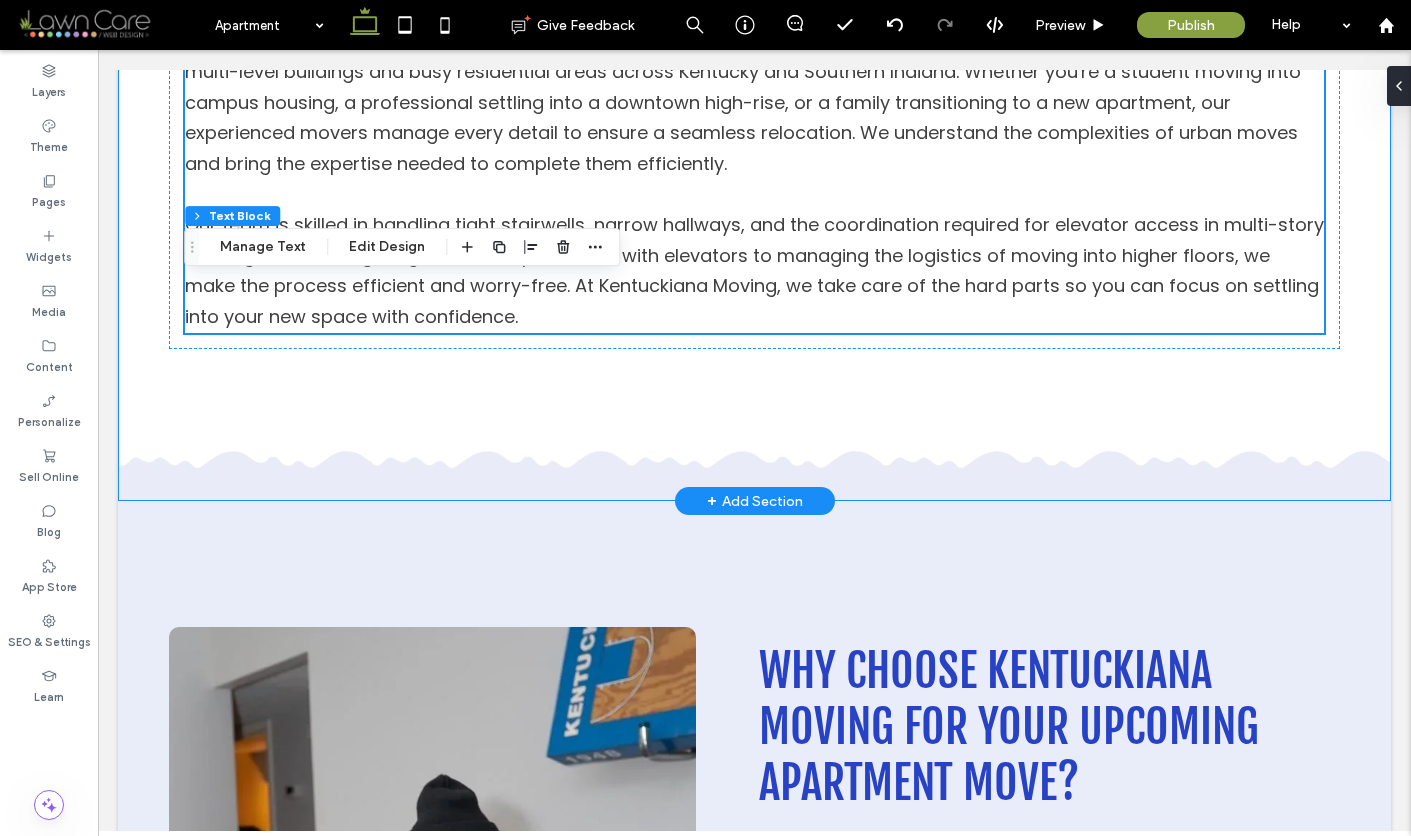 scroll, scrollTop: 1059, scrollLeft: 0, axis: vertical 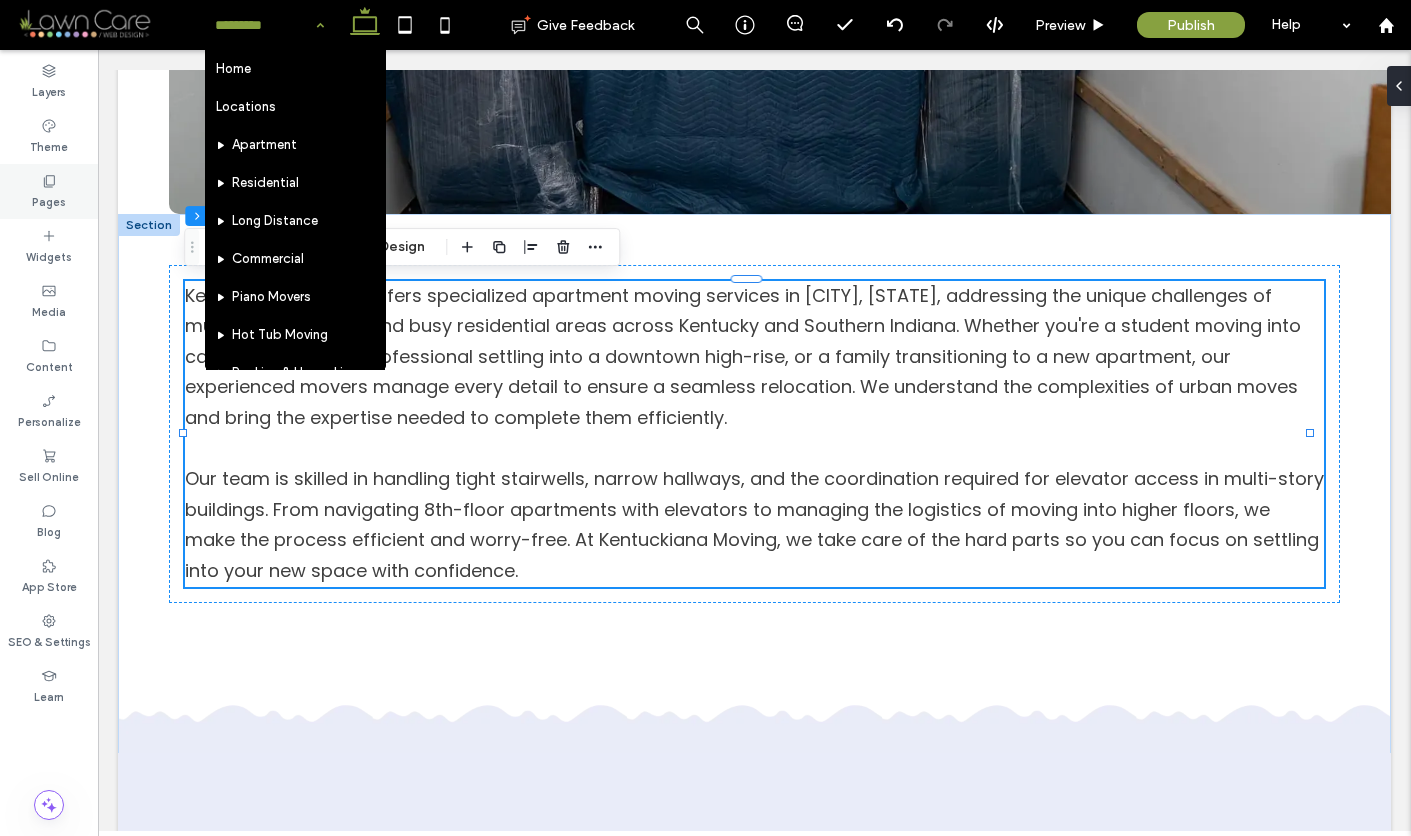 click on "Pages" at bounding box center (49, 200) 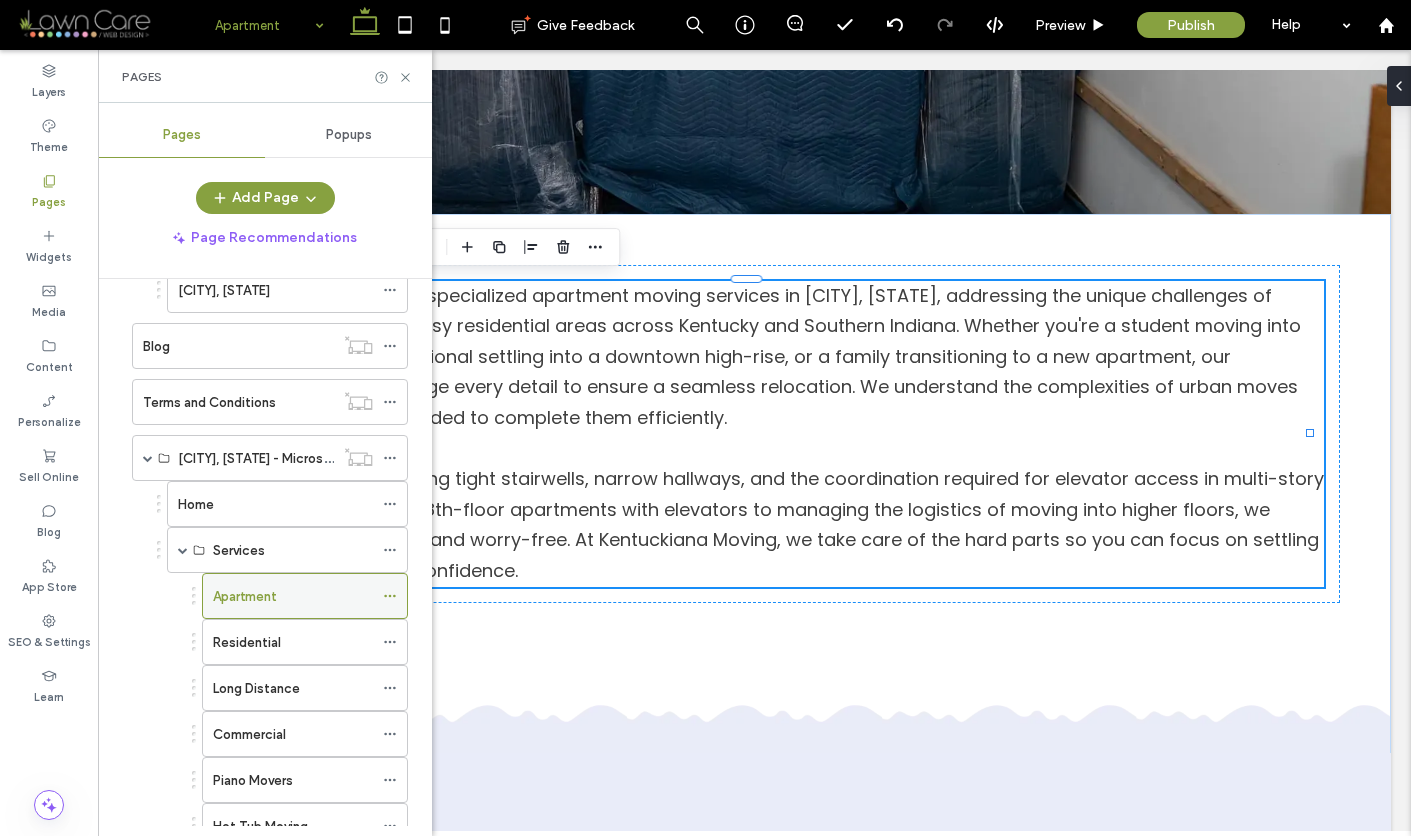 scroll, scrollTop: 651, scrollLeft: 0, axis: vertical 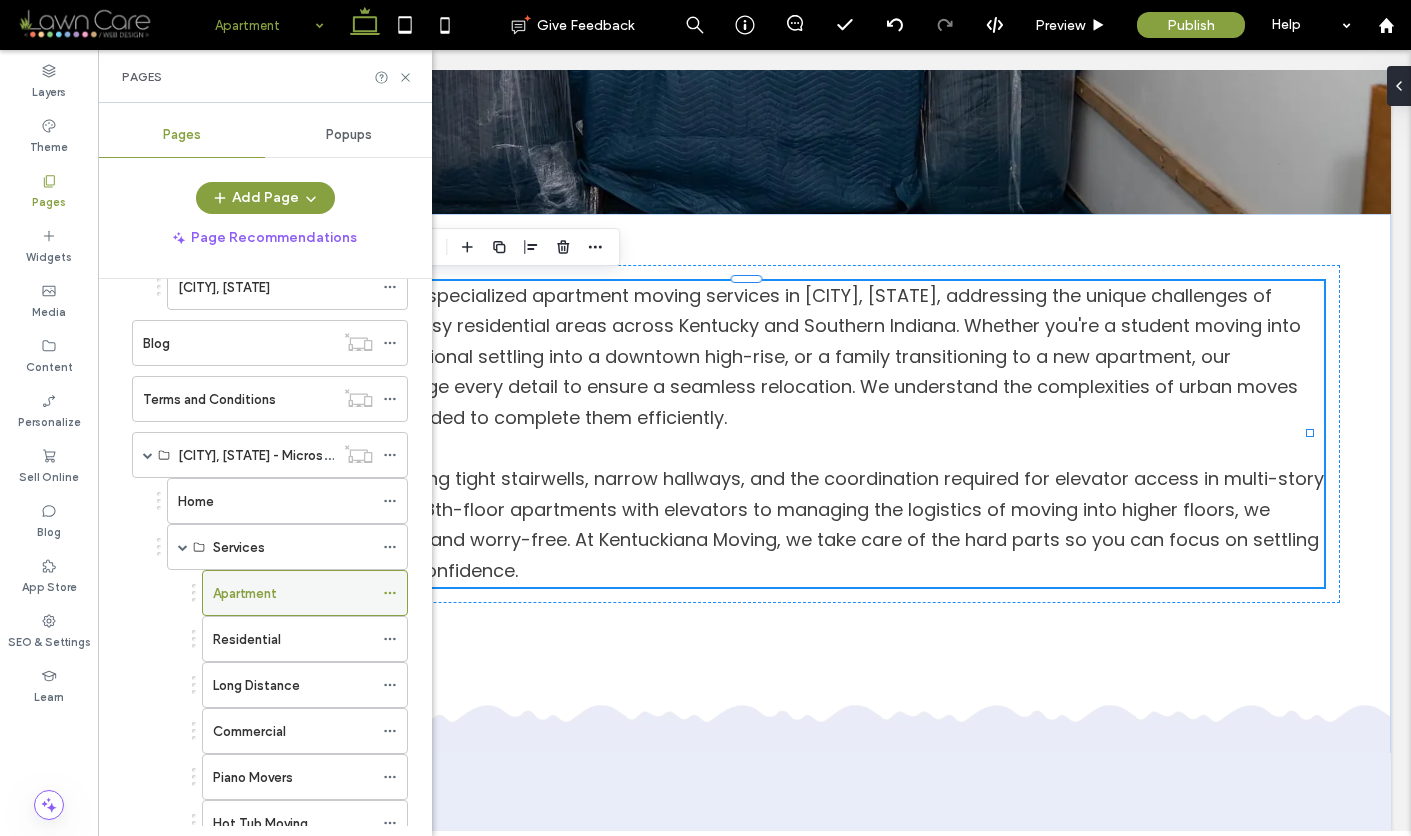 click 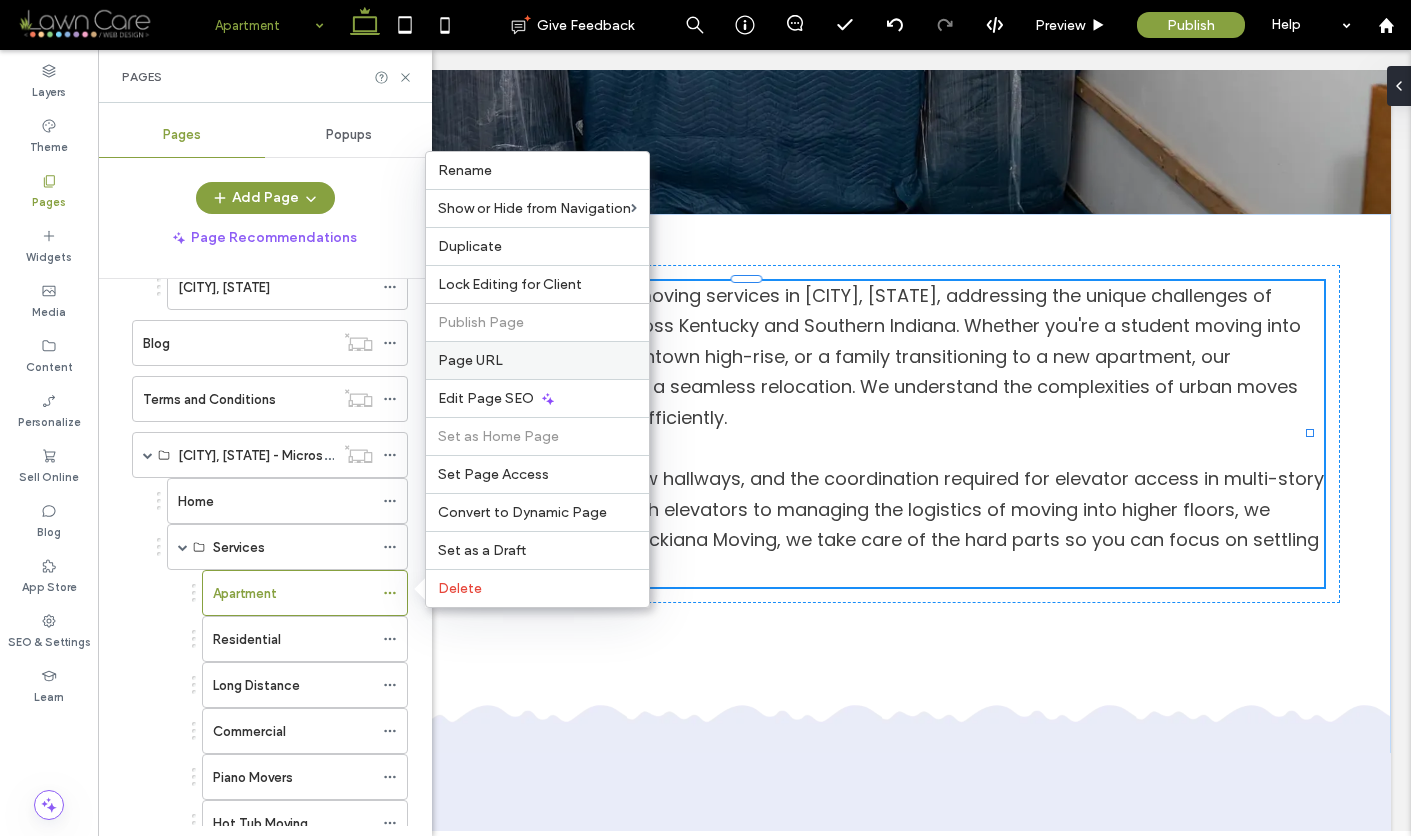 click on "Page URL" at bounding box center [470, 360] 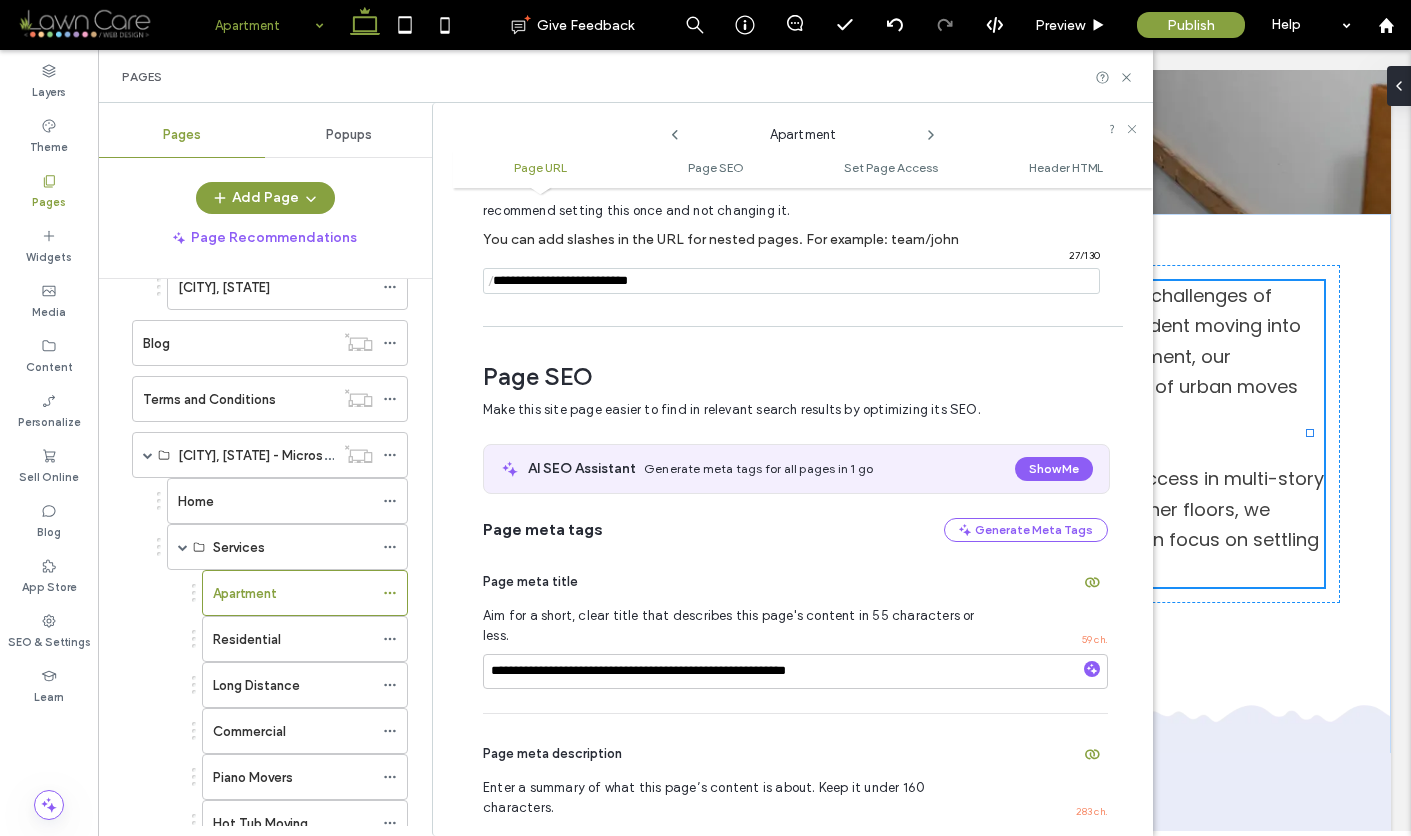 scroll, scrollTop: 125, scrollLeft: 0, axis: vertical 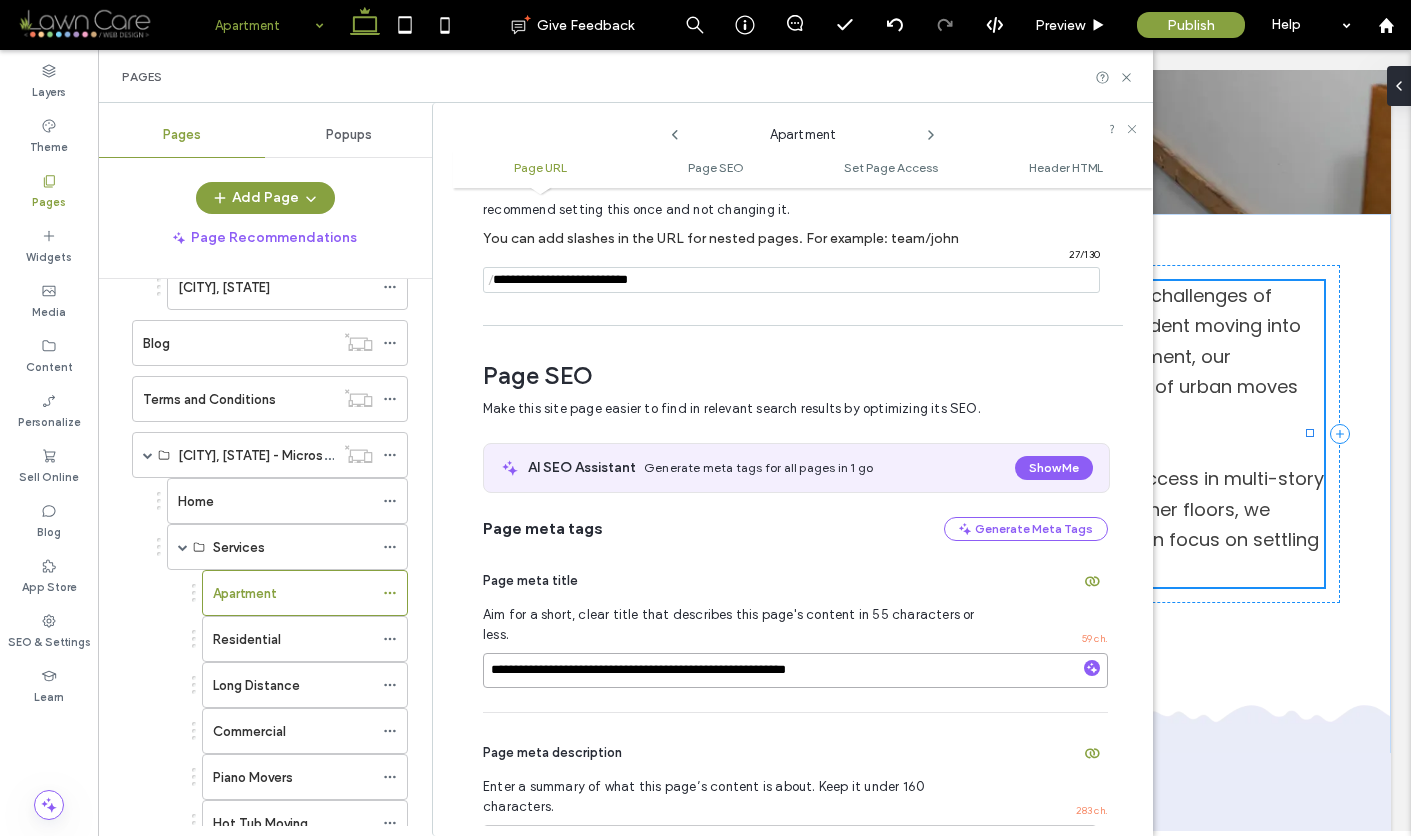 drag, startPoint x: 885, startPoint y: 654, endPoint x: 485, endPoint y: 654, distance: 400 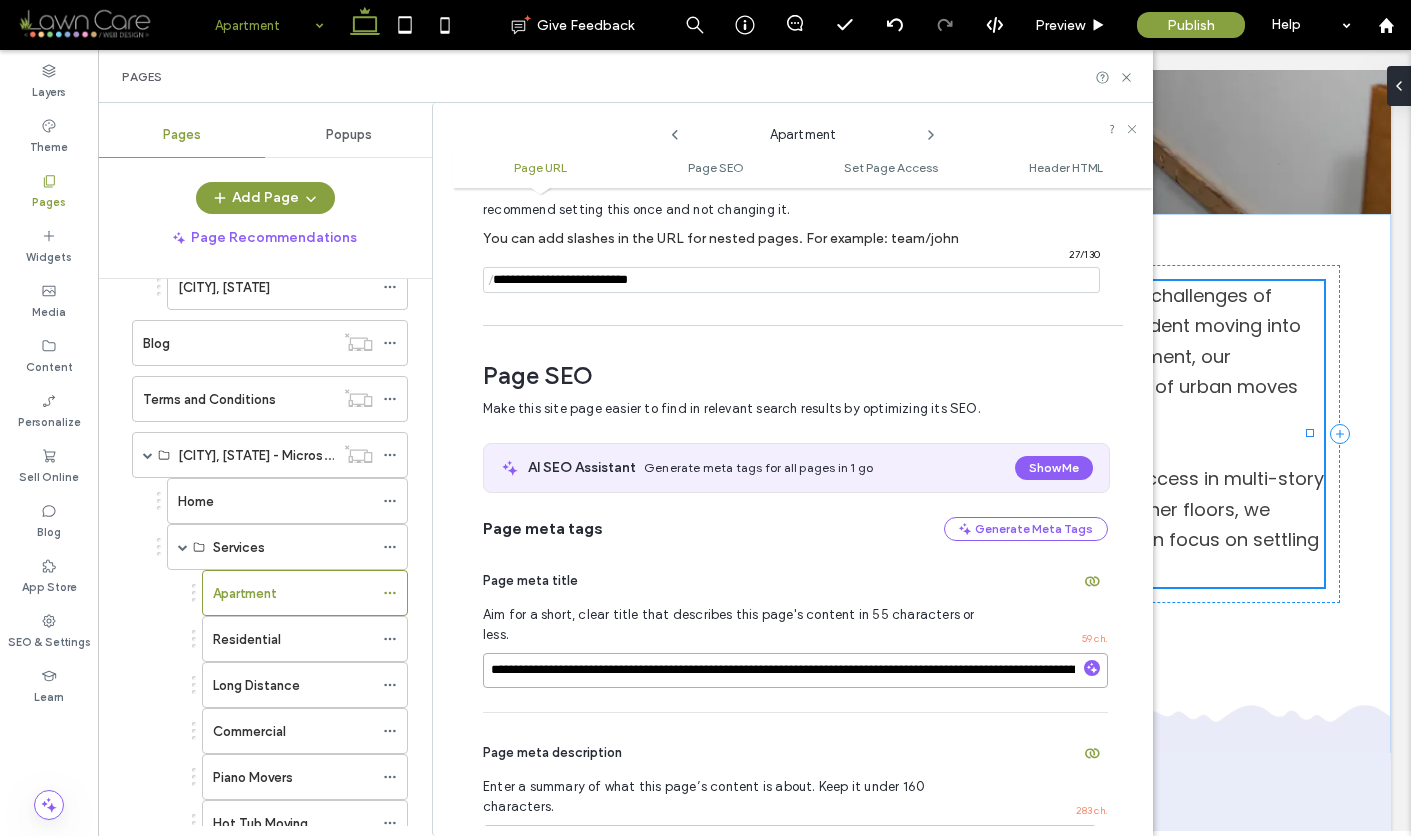scroll, scrollTop: 0, scrollLeft: 843, axis: horizontal 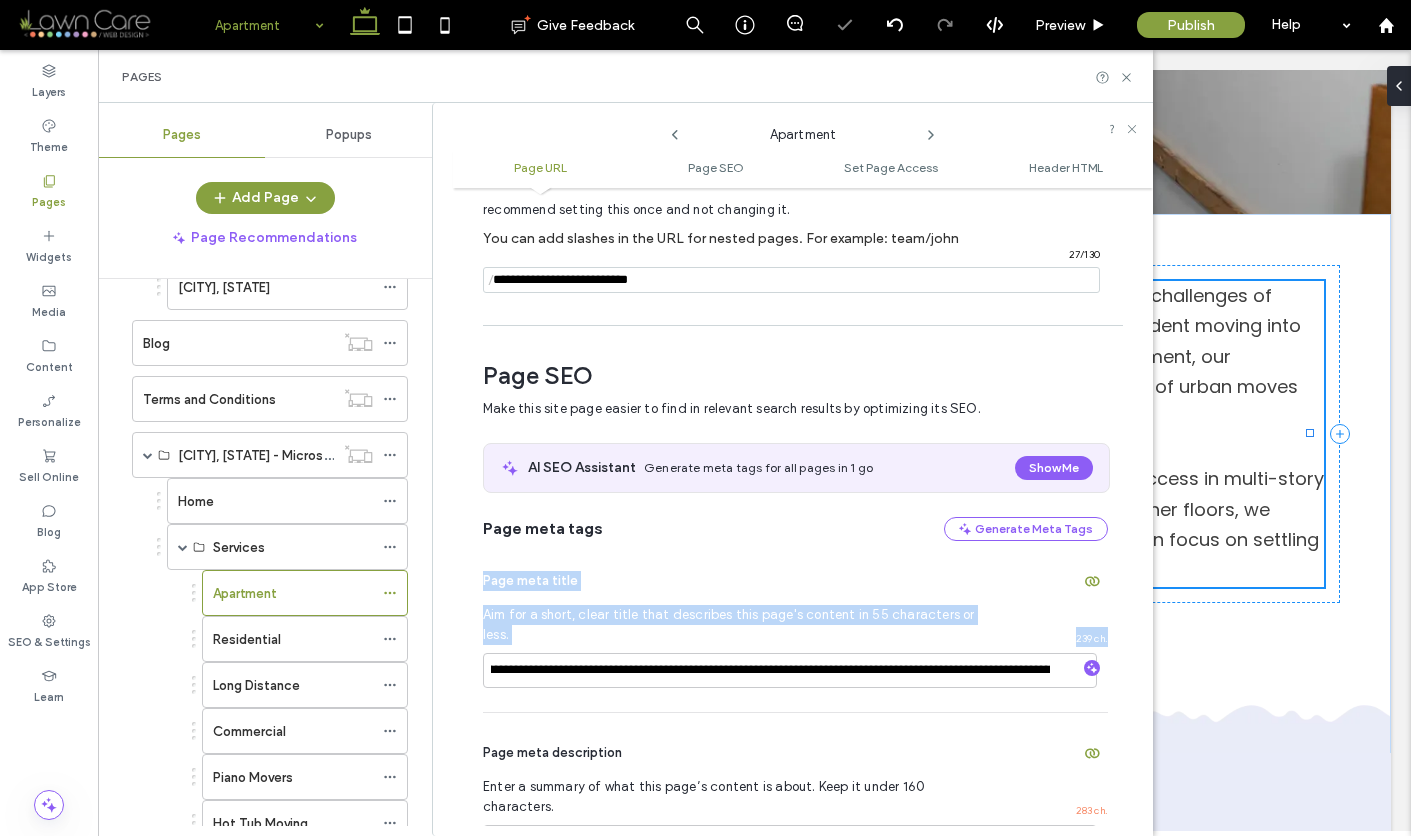 drag, startPoint x: 1066, startPoint y: 657, endPoint x: 695, endPoint y: 665, distance: 371.08624 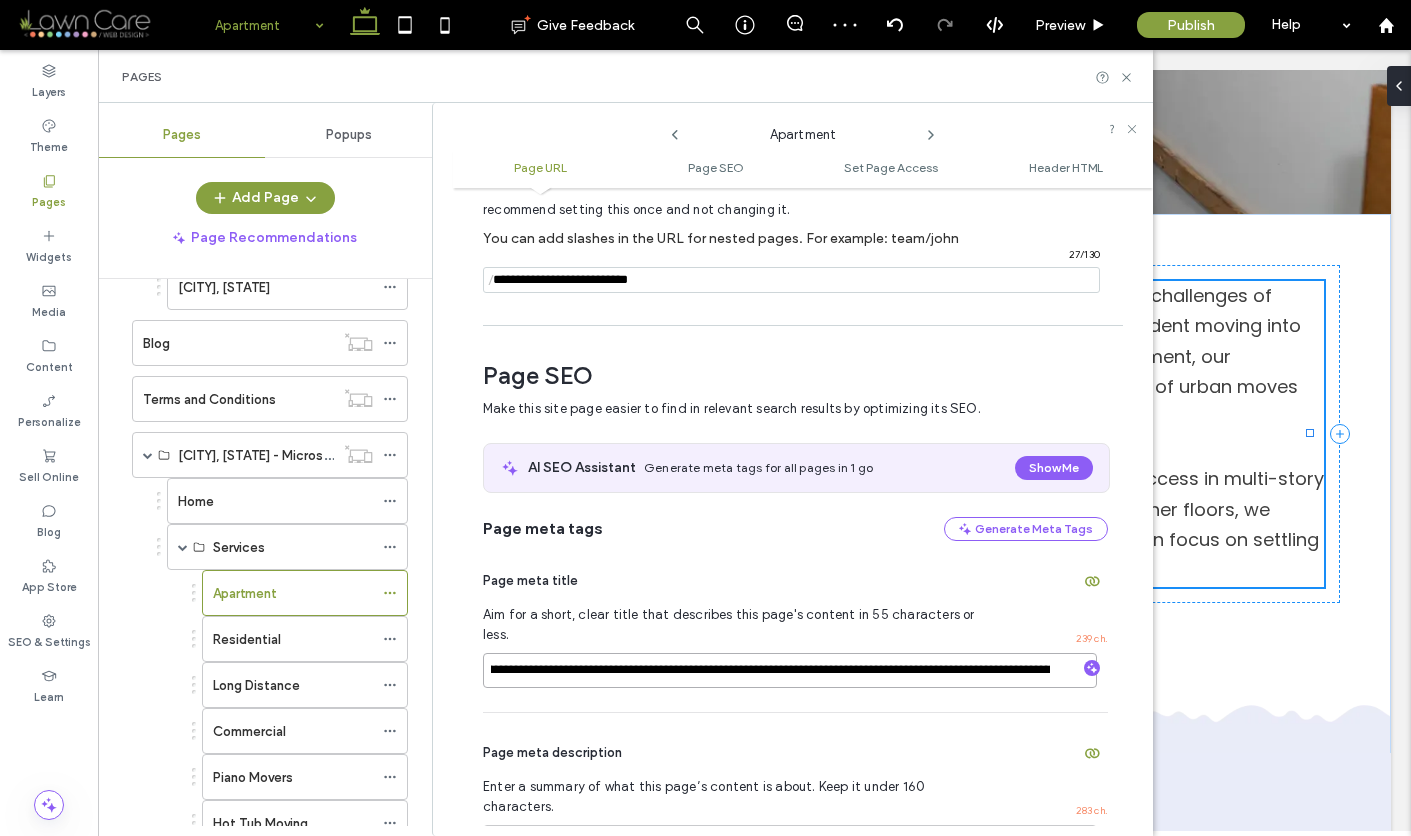 click on "**********" at bounding box center [790, 670] 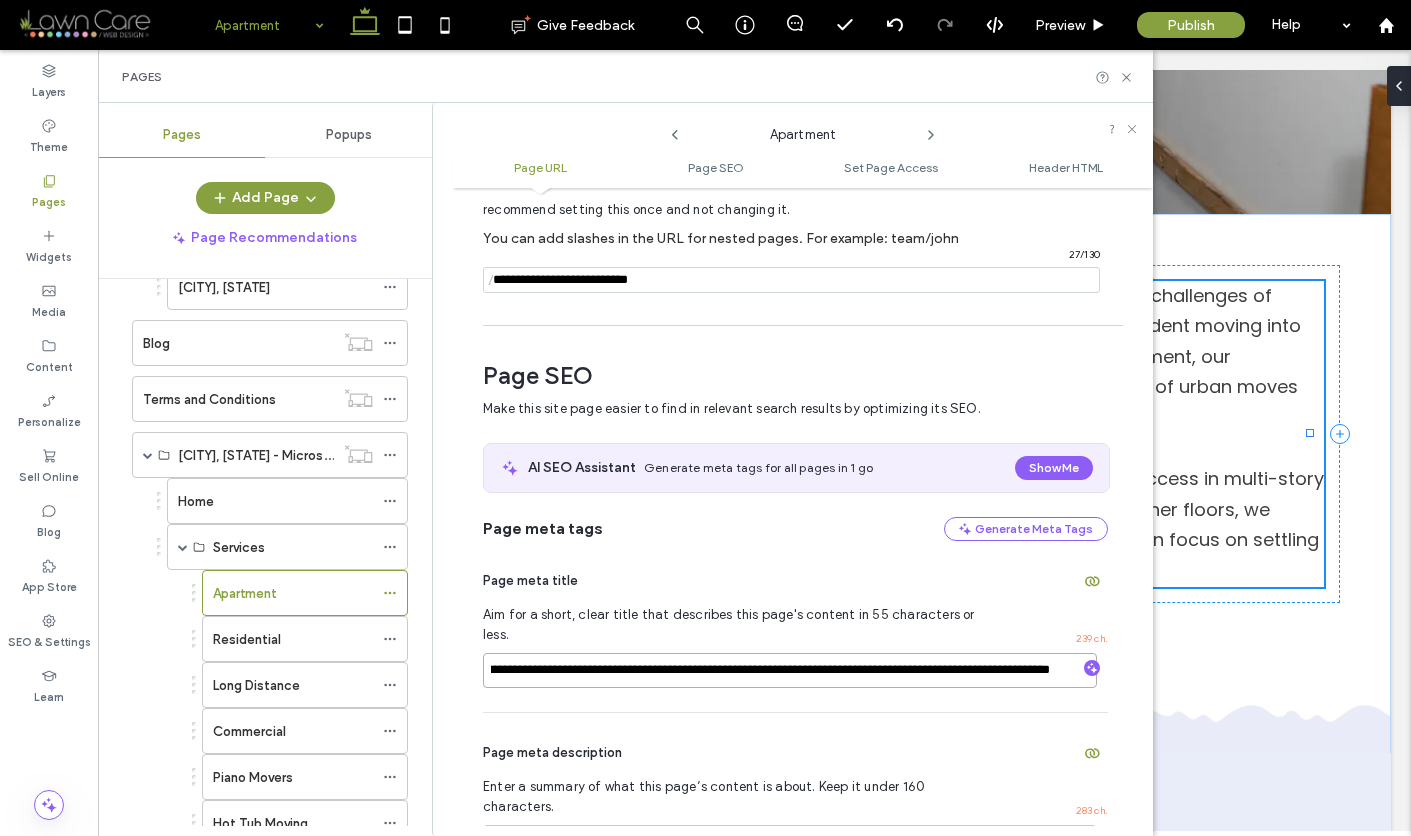 scroll, scrollTop: 0, scrollLeft: 857, axis: horizontal 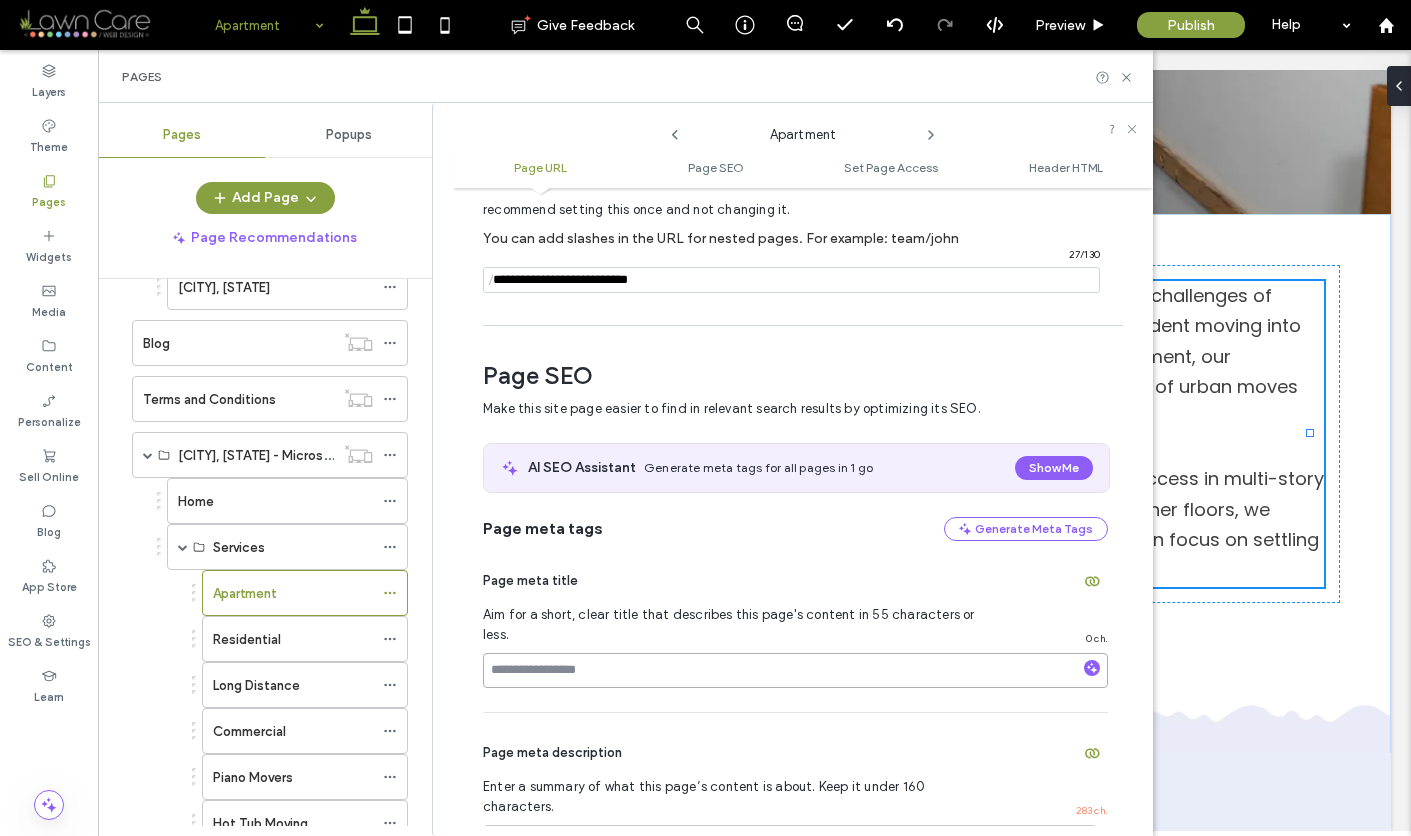 paste on "**********" 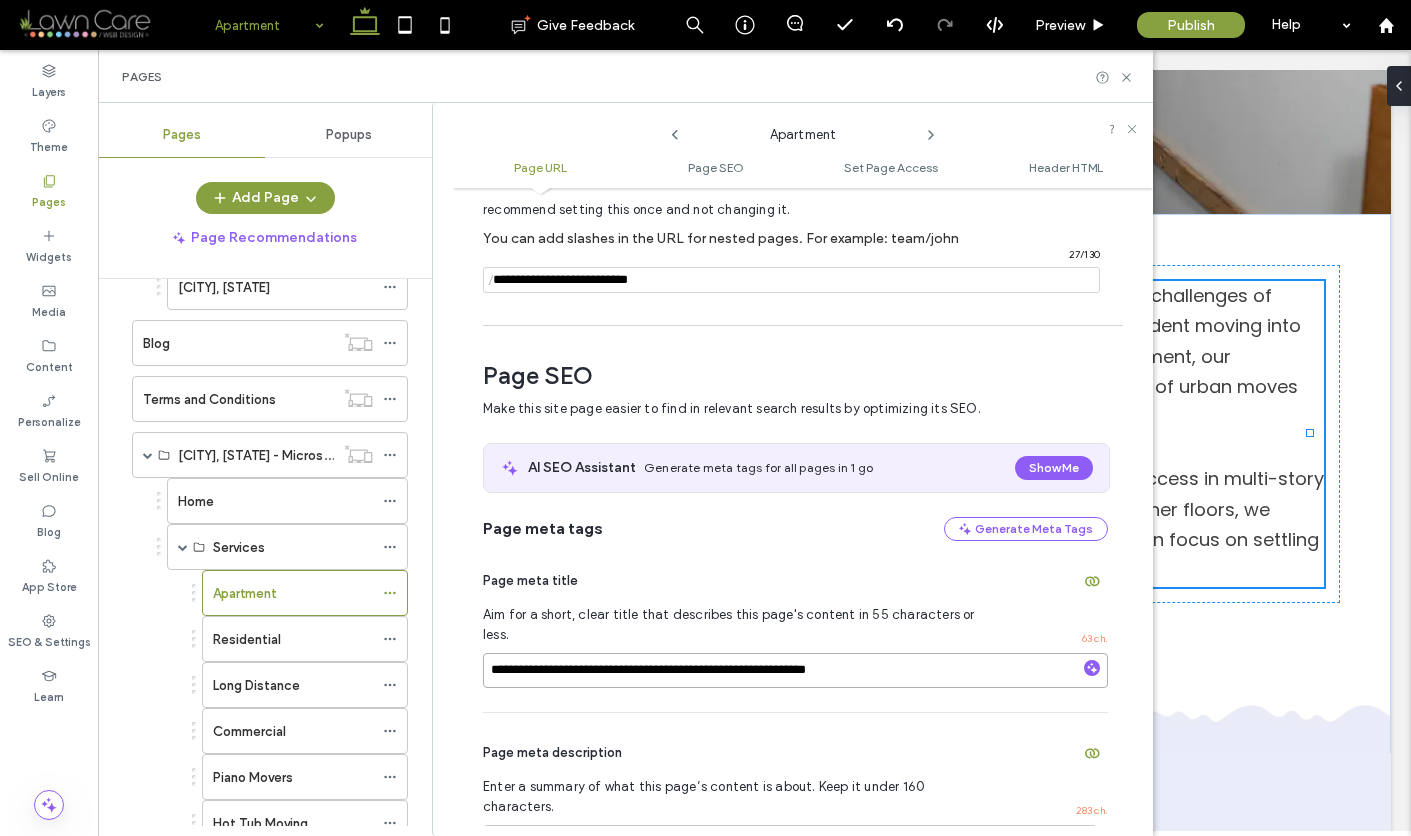 click on "**********" at bounding box center [795, 670] 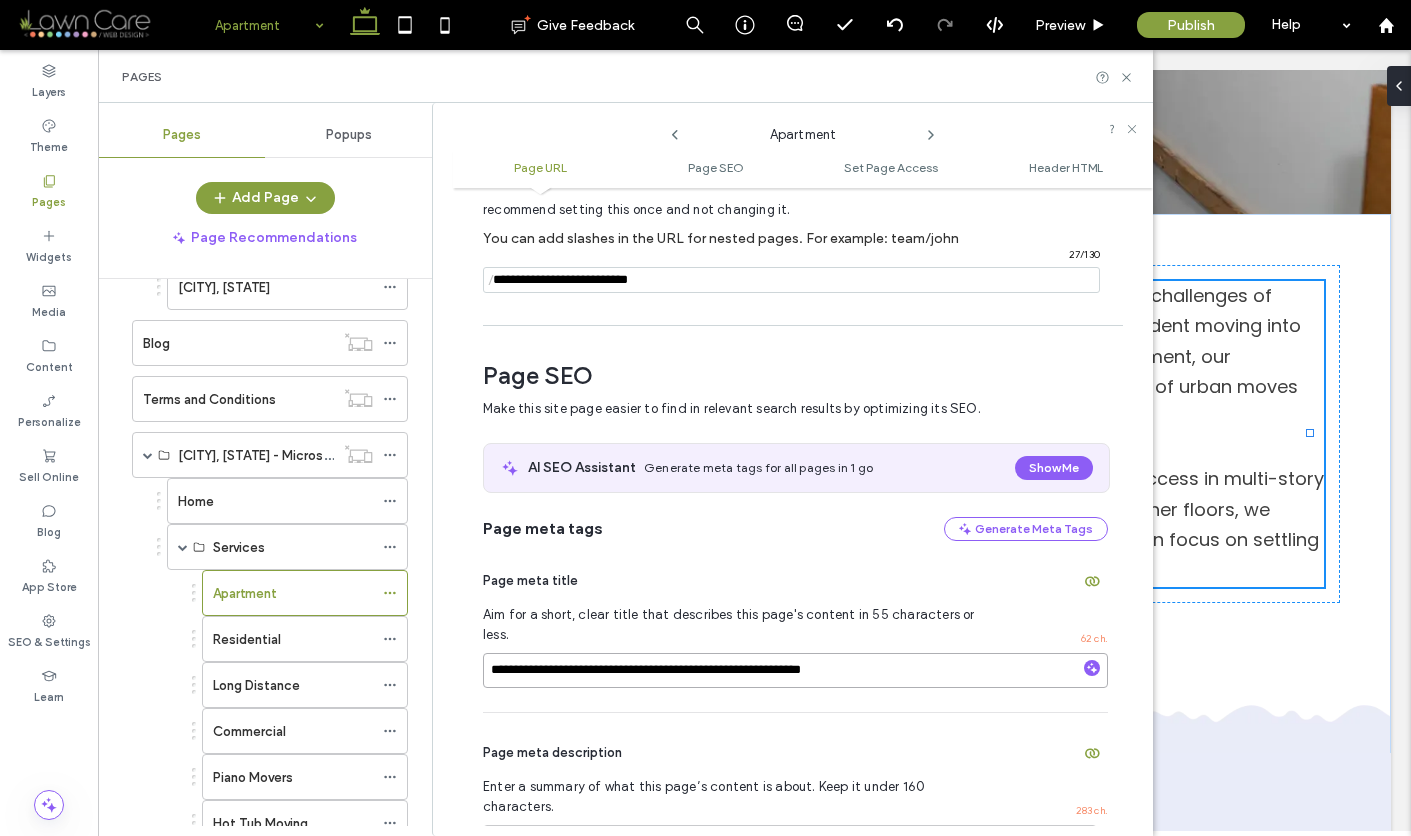 click on "**********" at bounding box center (795, 670) 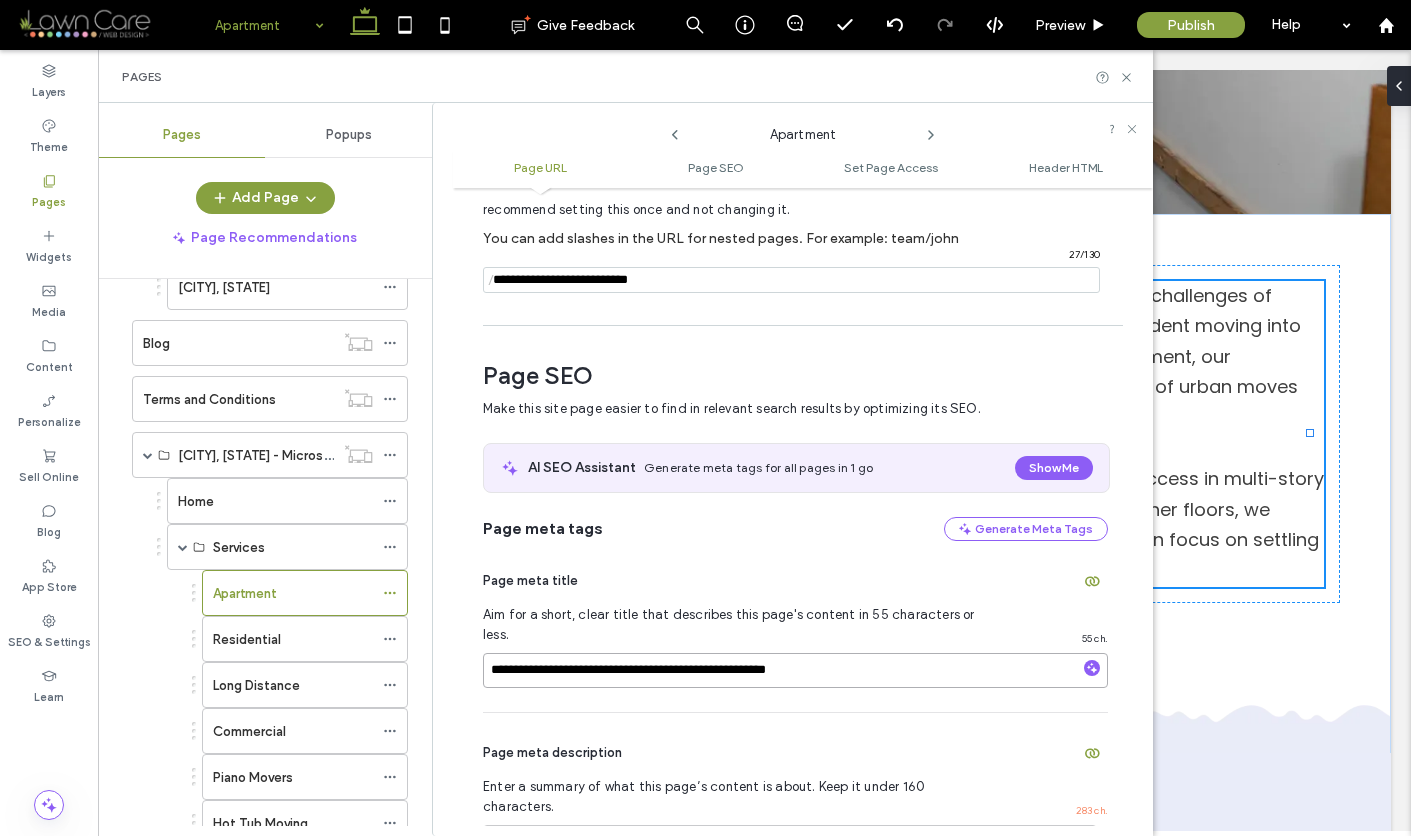 type on "**********" 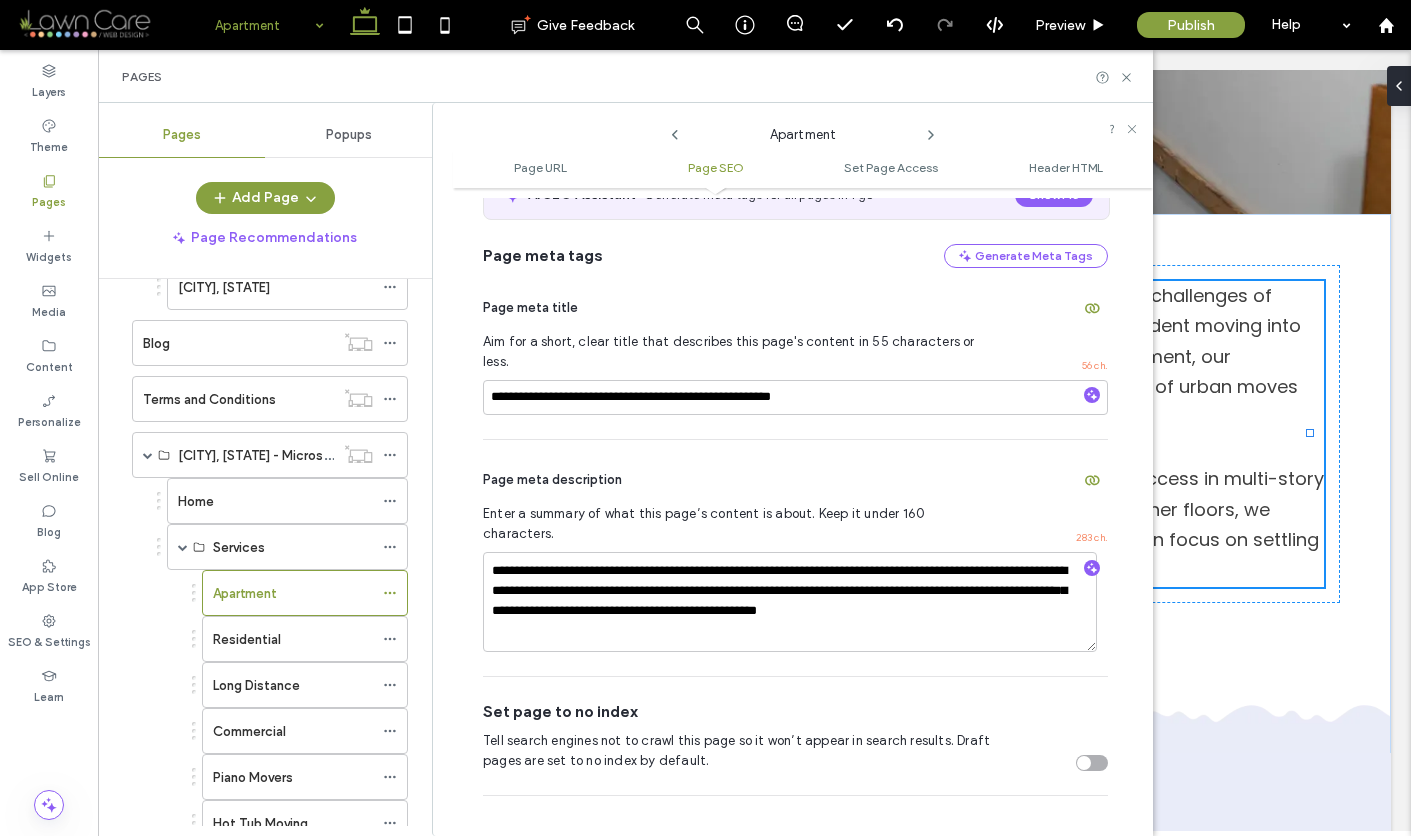 scroll, scrollTop: 539, scrollLeft: 0, axis: vertical 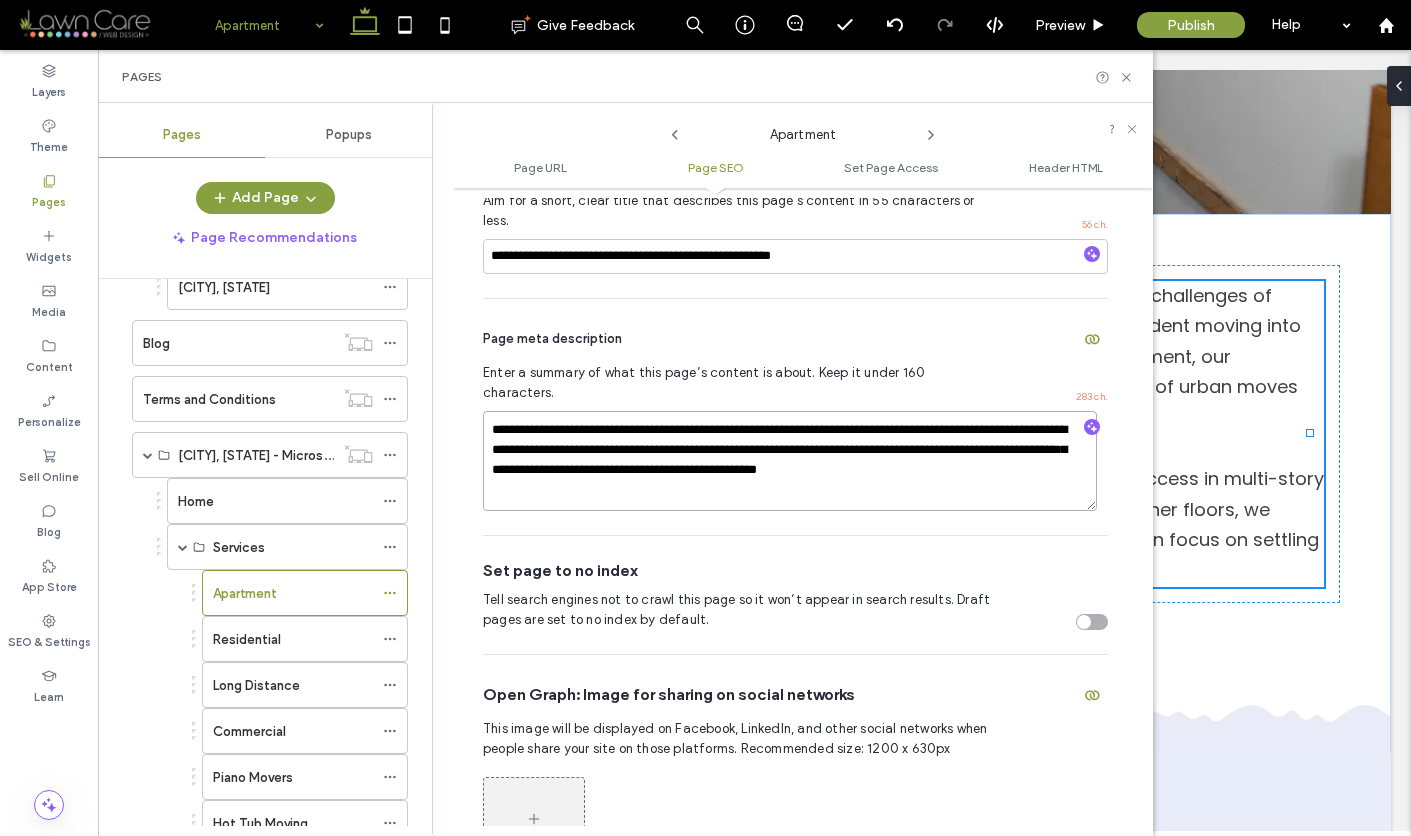 drag, startPoint x: 493, startPoint y: 389, endPoint x: 600, endPoint y: 459, distance: 127.863205 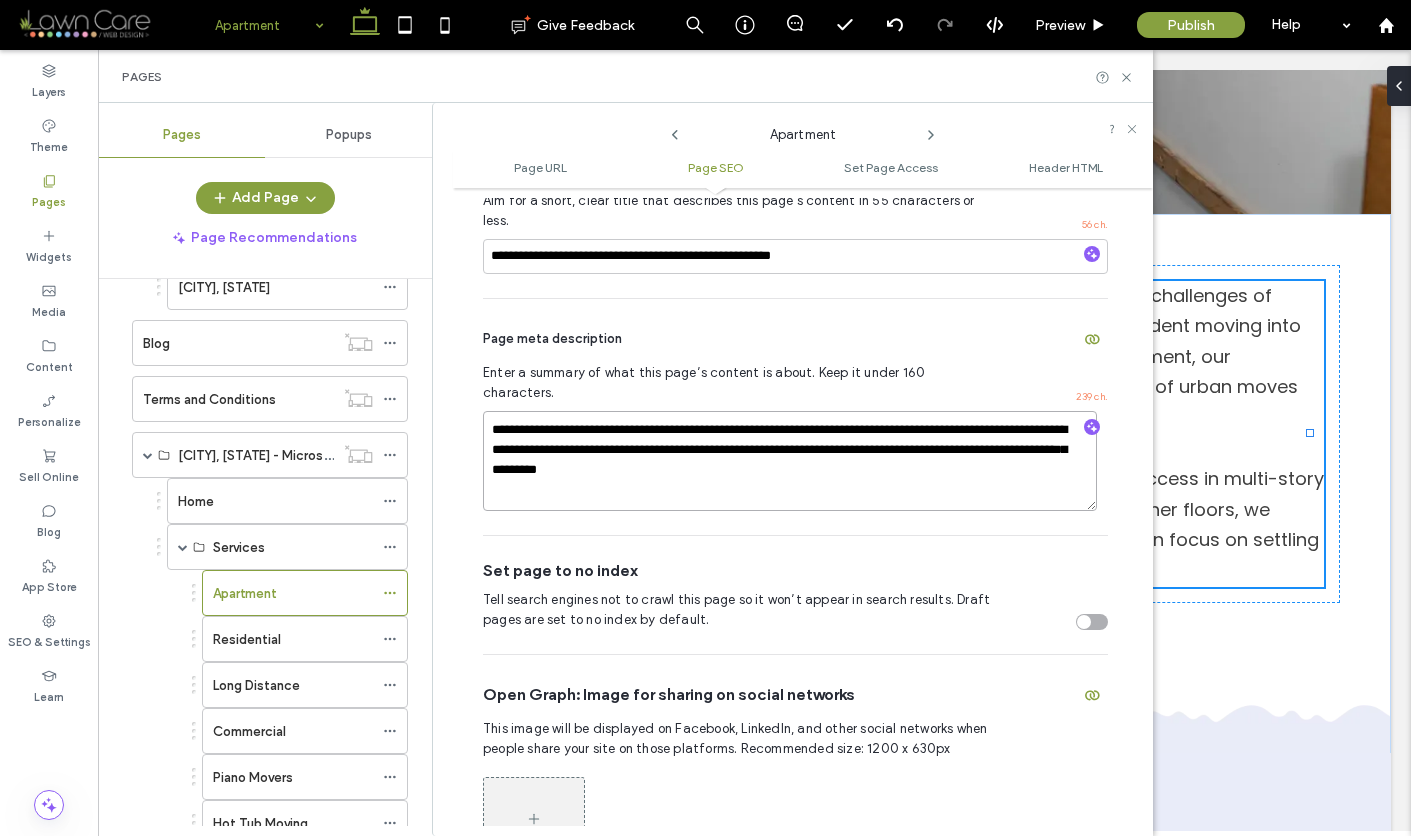 click on "**********" at bounding box center (790, 461) 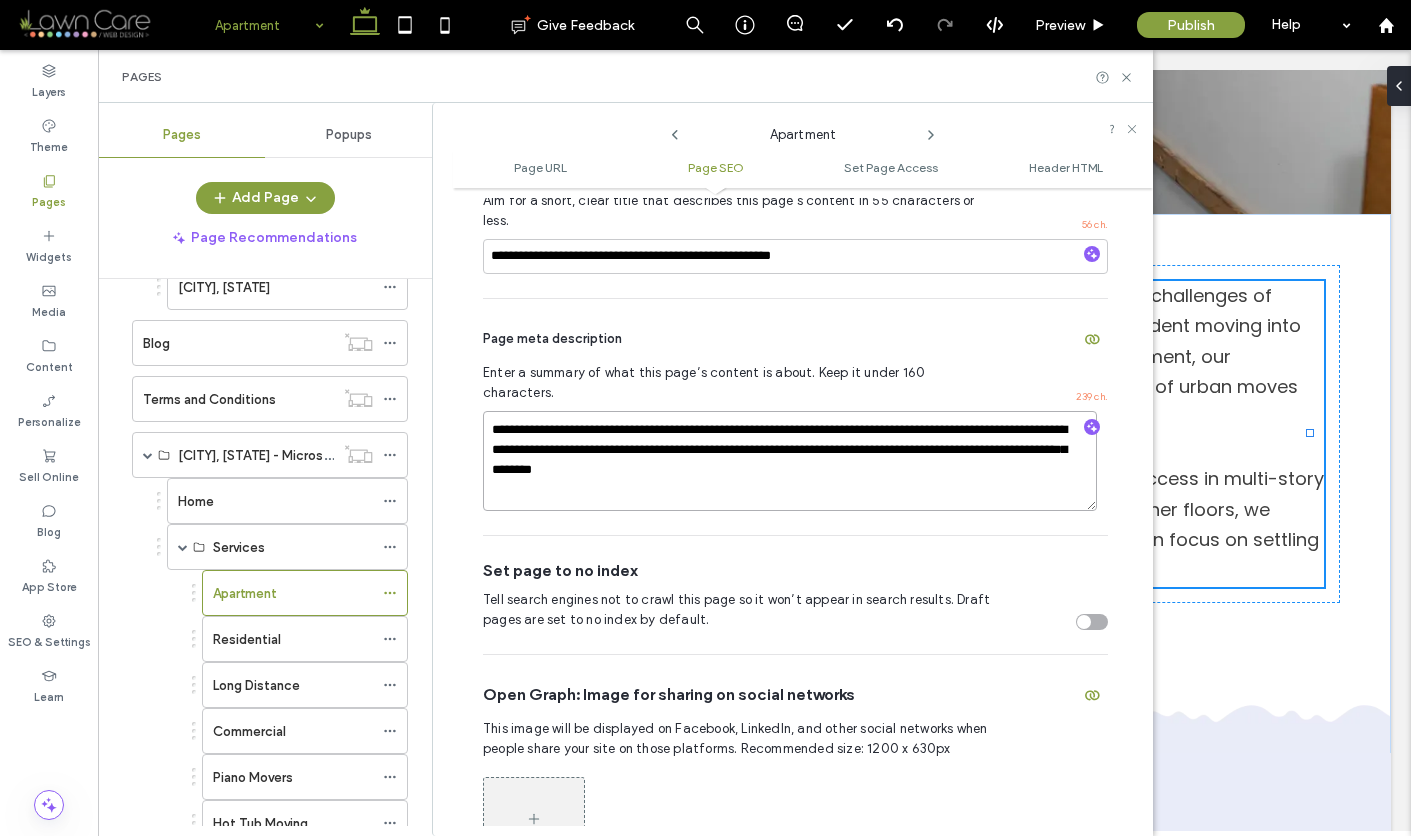 type on "**********" 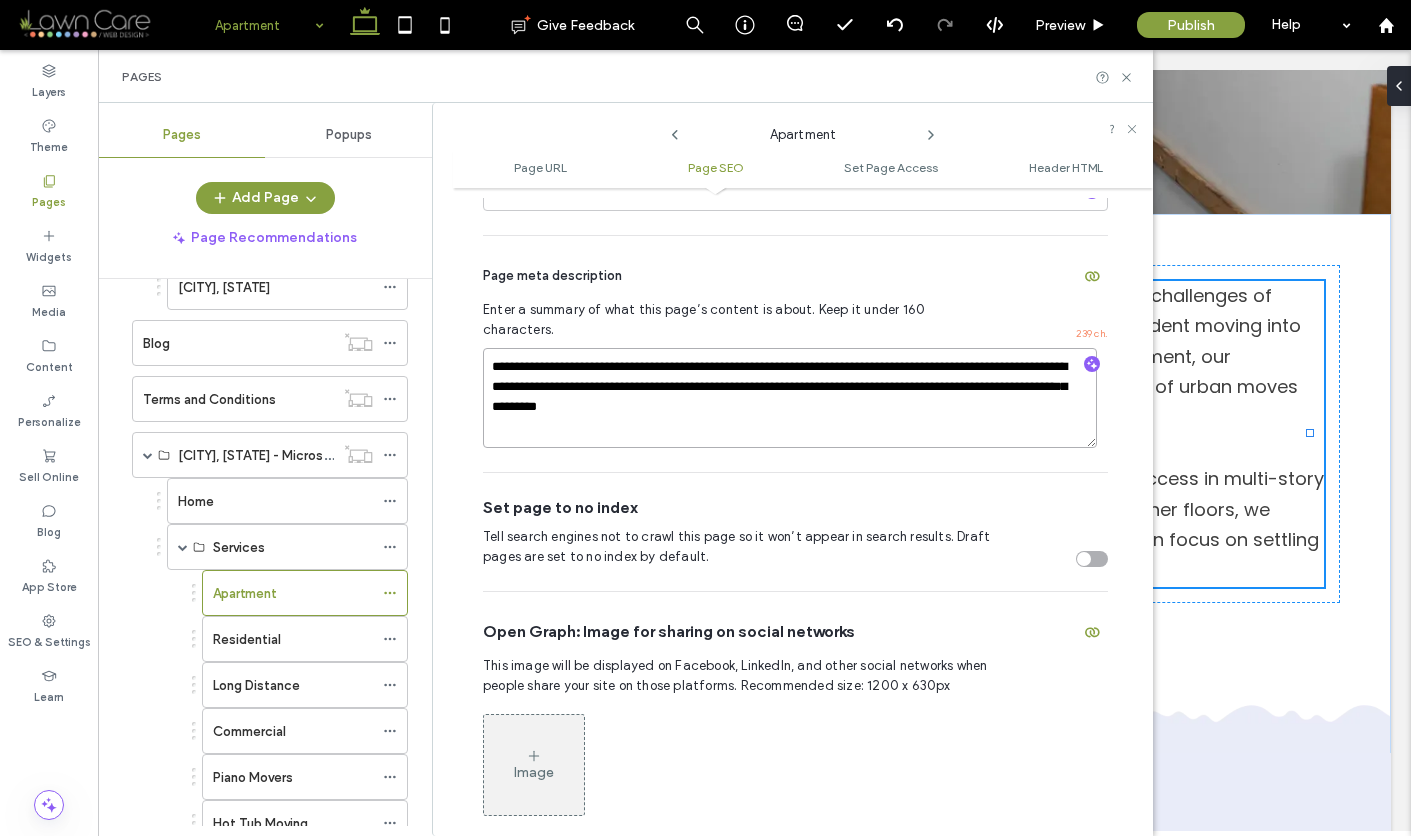 scroll, scrollTop: 614, scrollLeft: 0, axis: vertical 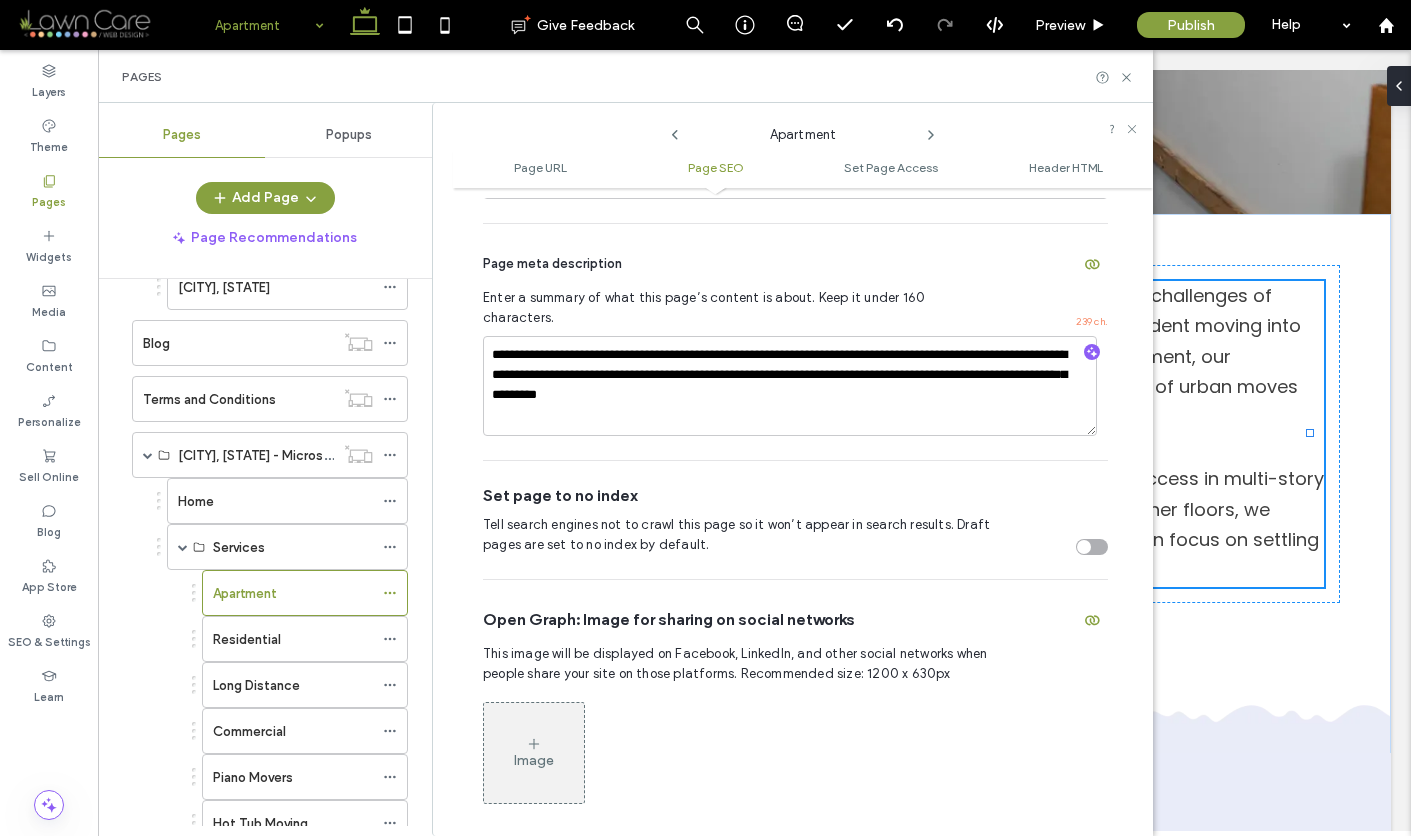 click on "Page meta description" at bounding box center (795, 264) 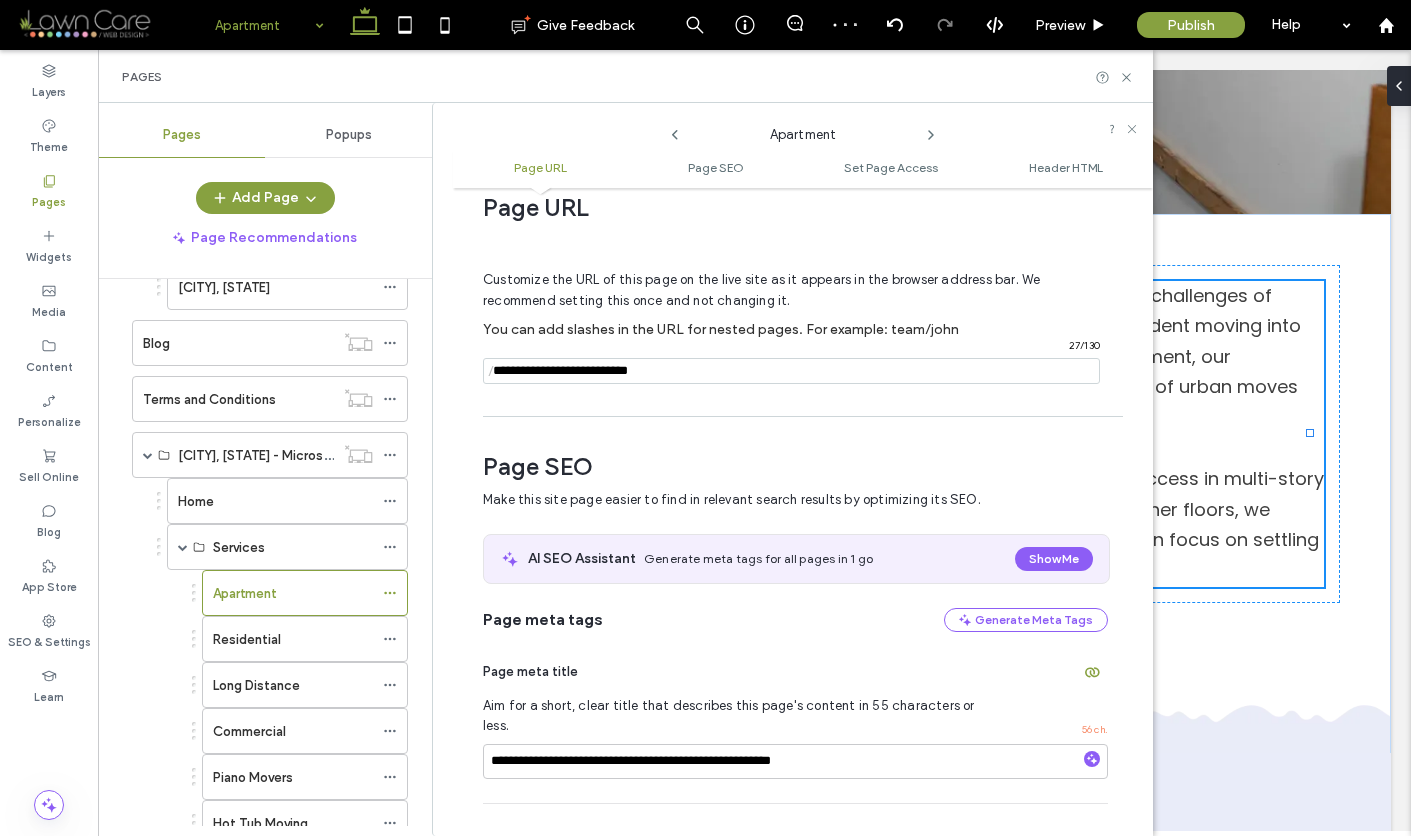 scroll, scrollTop: 31, scrollLeft: 0, axis: vertical 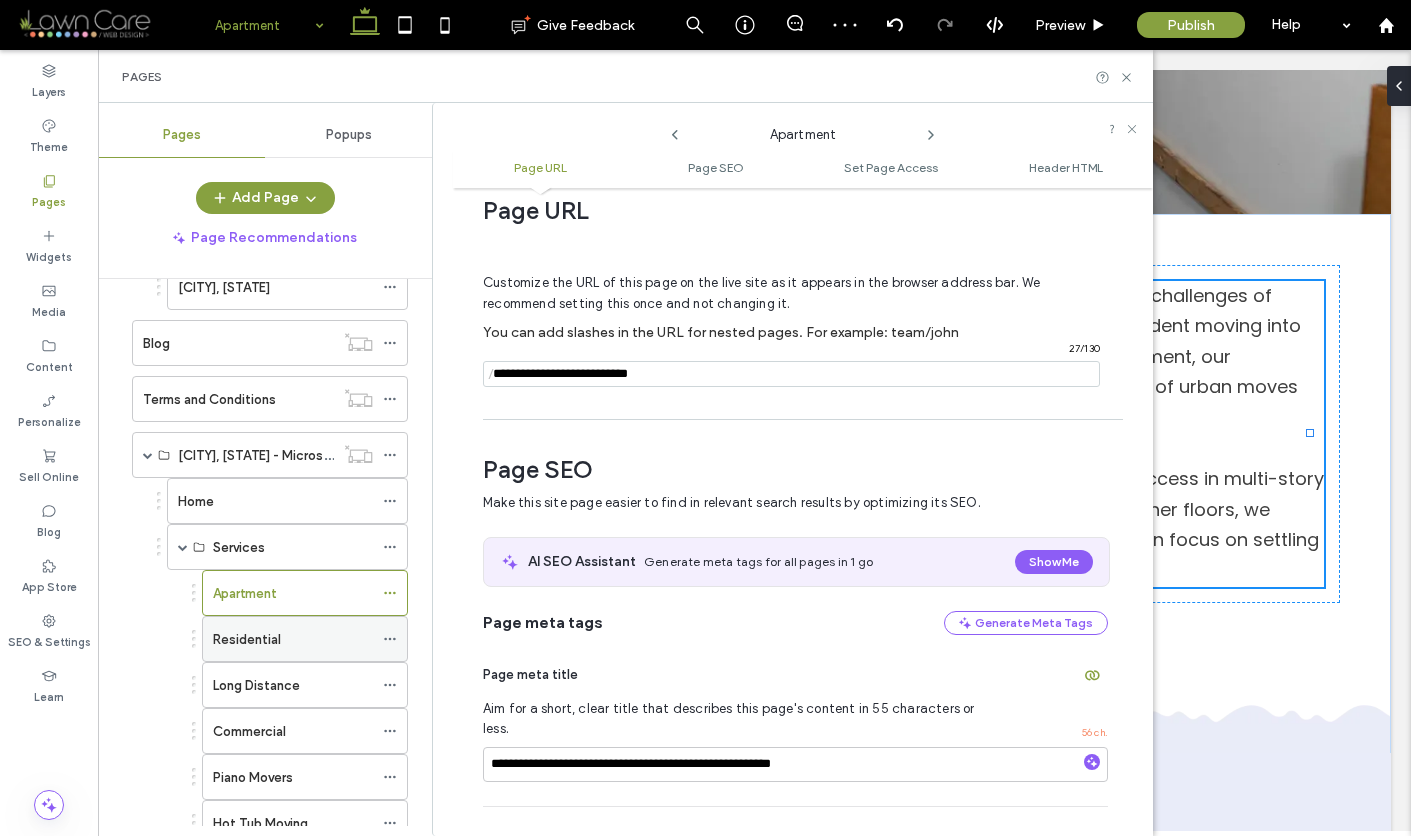 click on "Residential" at bounding box center (293, 639) 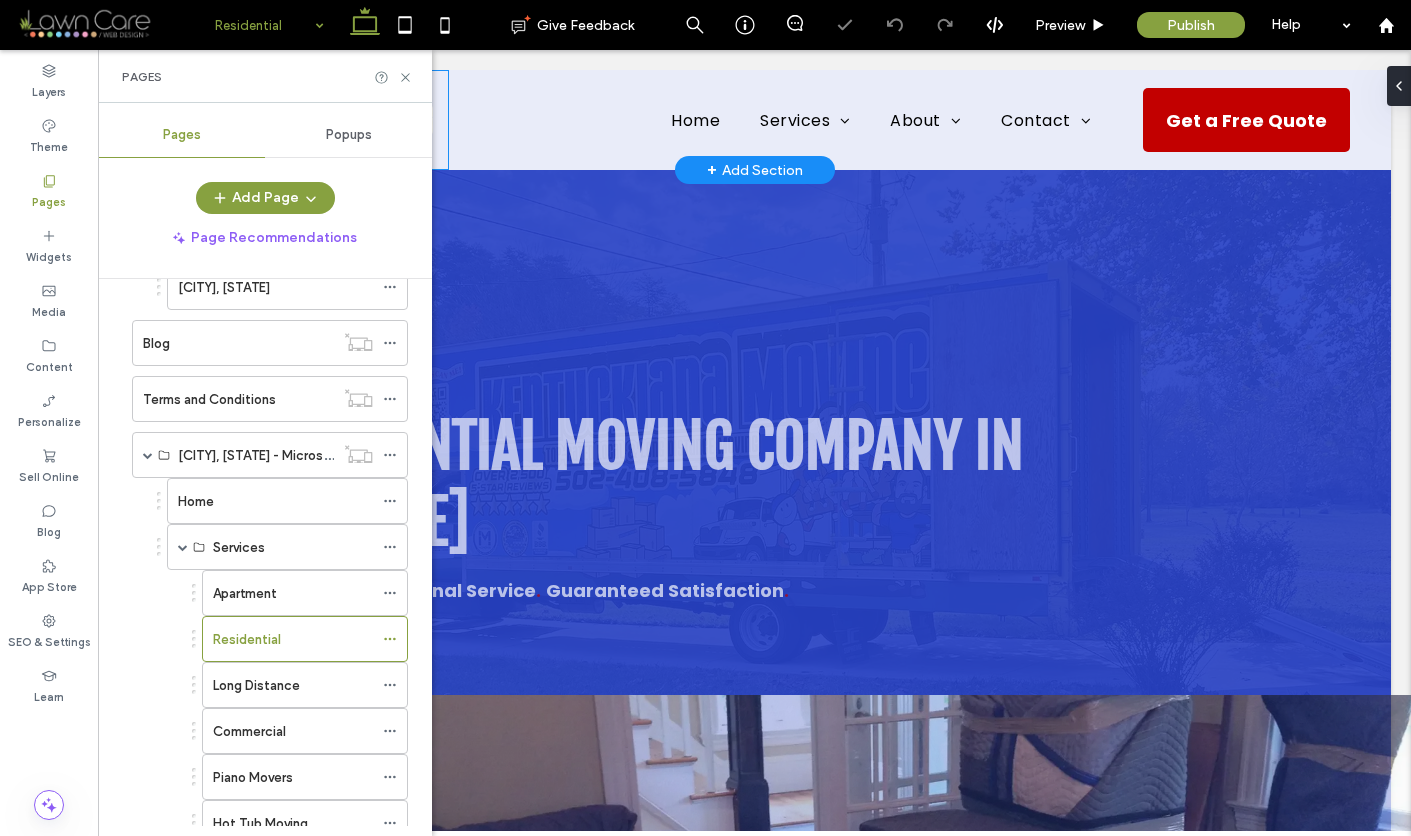 scroll, scrollTop: 0, scrollLeft: 0, axis: both 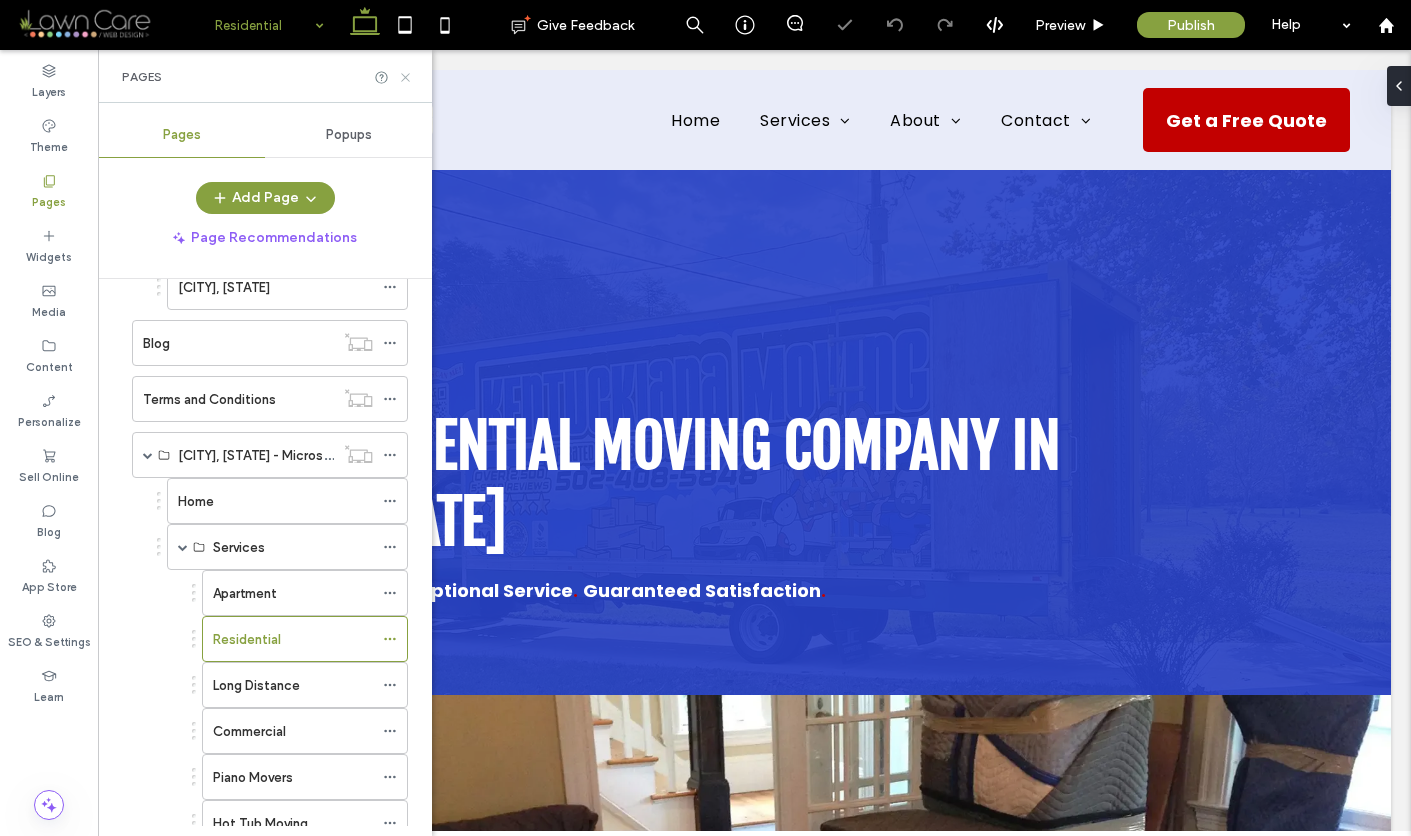 click 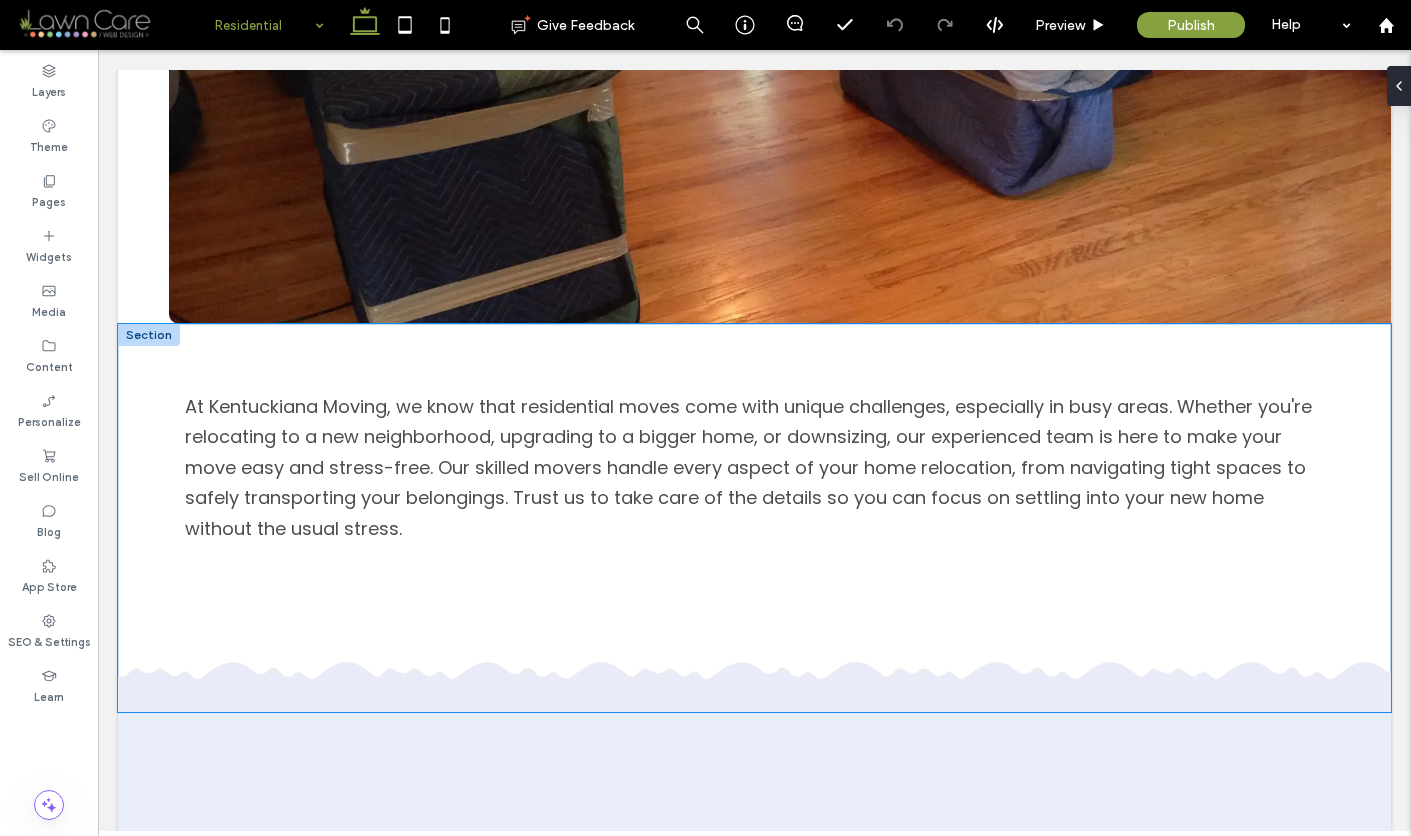 scroll, scrollTop: 1066, scrollLeft: 0, axis: vertical 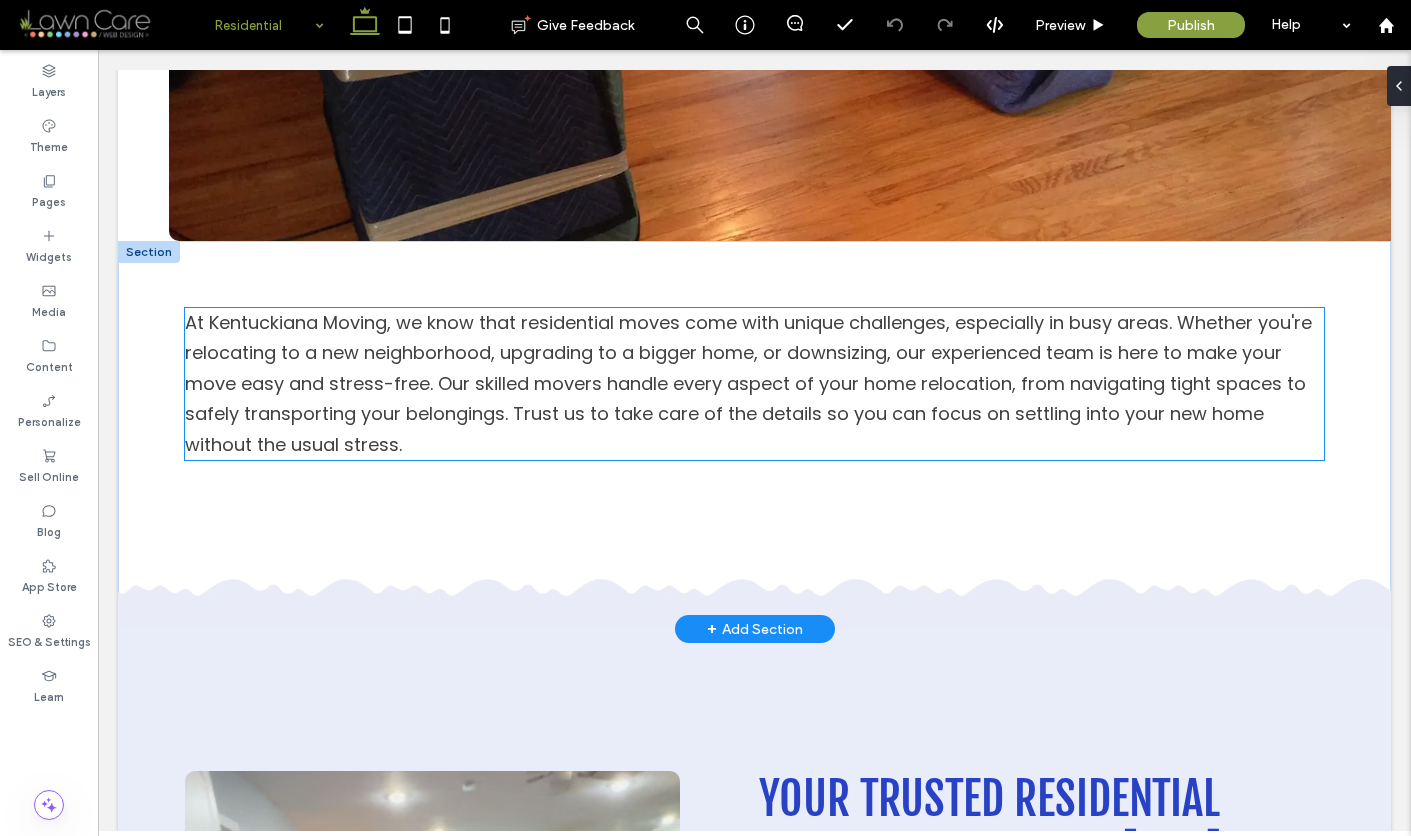 click on "At Kentuckiana Moving, we know that residential moves come with unique challenges, especially in busy areas. Whether you're relocating to a new neighborhood, upgrading to a bigger home, or downsizing, our experienced team is here to make your move easy and stress-free. Our skilled movers handle every aspect of your home relocation, from navigating tight spaces to safely transporting your belongings. Trust us to take care of the details so you can focus on settling into your new home without the usual stress." at bounding box center (748, 383) 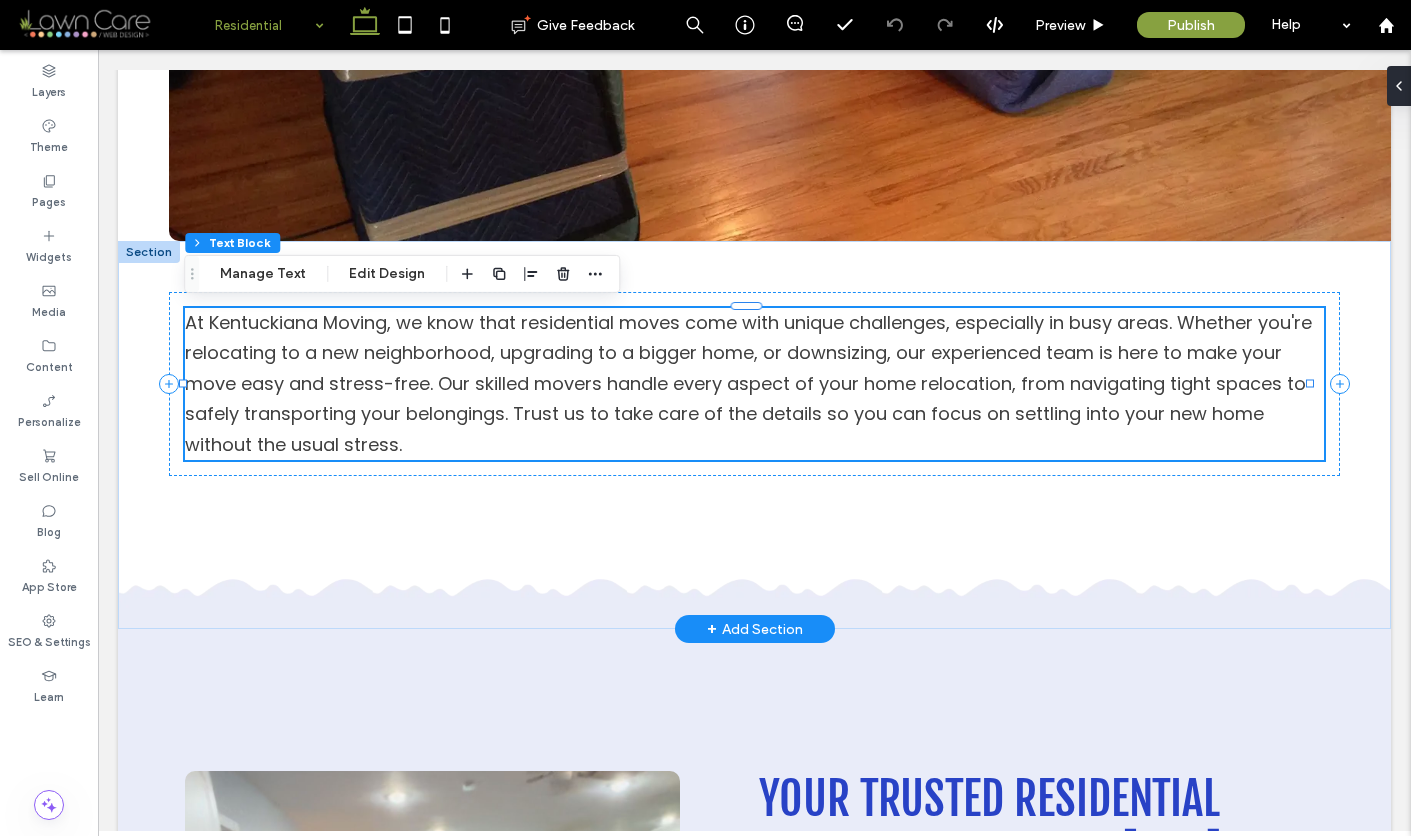 click on "At Kentuckiana Moving, we know that residential moves come with unique challenges, especially in busy areas. Whether you're relocating to a new neighborhood, upgrading to a bigger home, or downsizing, our experienced team is here to make your move easy and stress-free. Our skilled movers handle every aspect of your home relocation, from navigating tight spaces to safely transporting your belongings. Trust us to take care of the details so you can focus on settling into your new home without the usual stress." at bounding box center (748, 383) 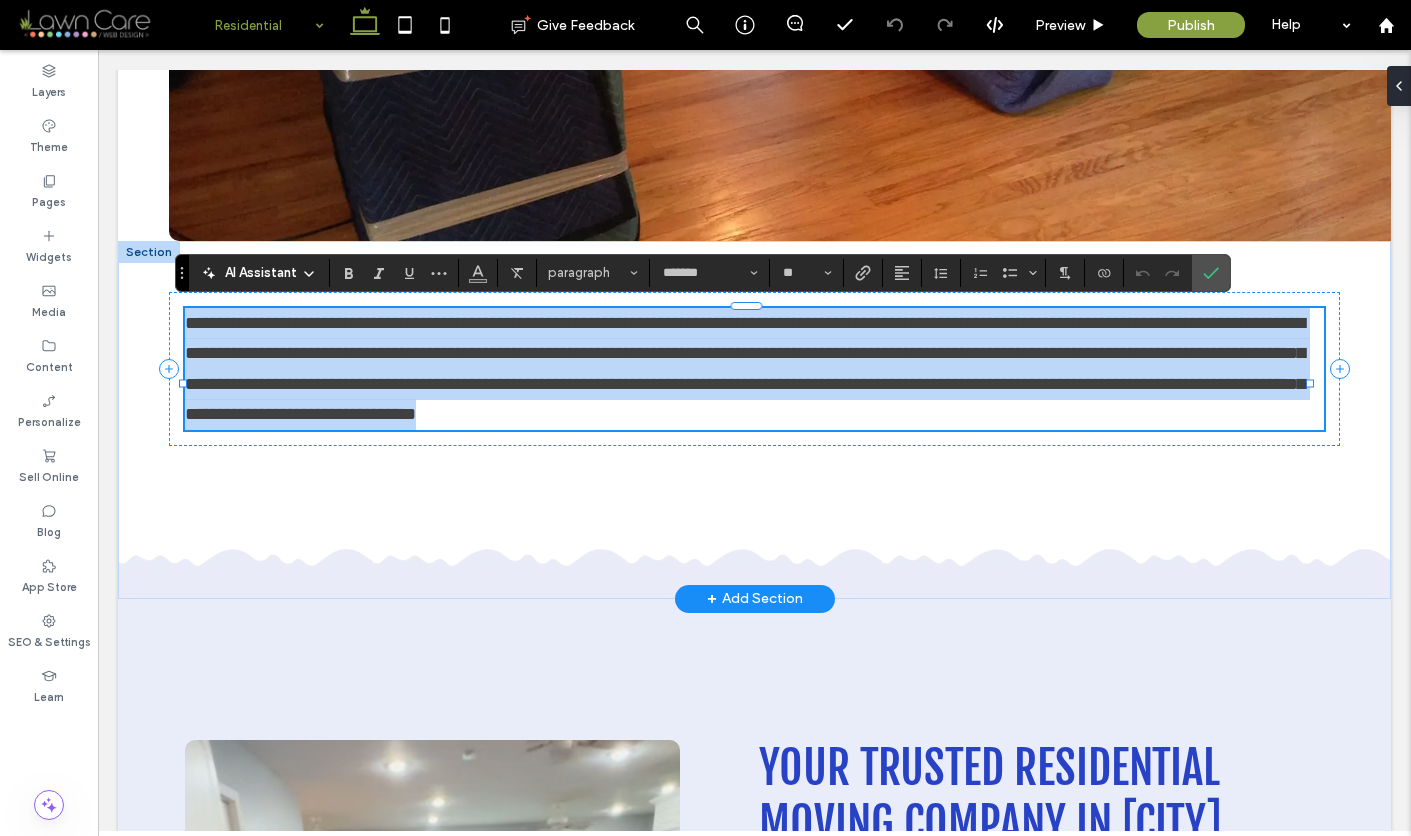 click on "**********" at bounding box center [745, 369] 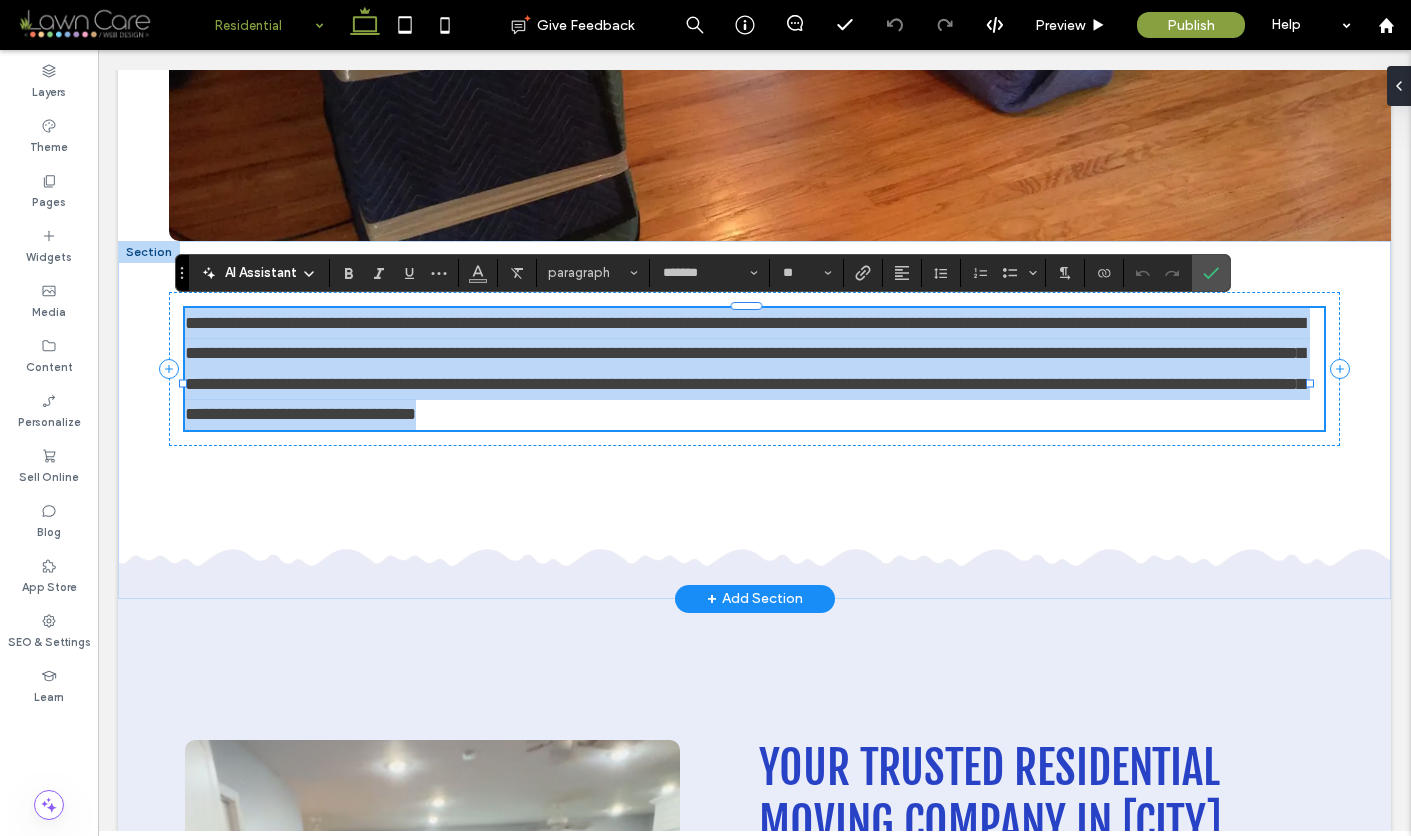 copy on "**********" 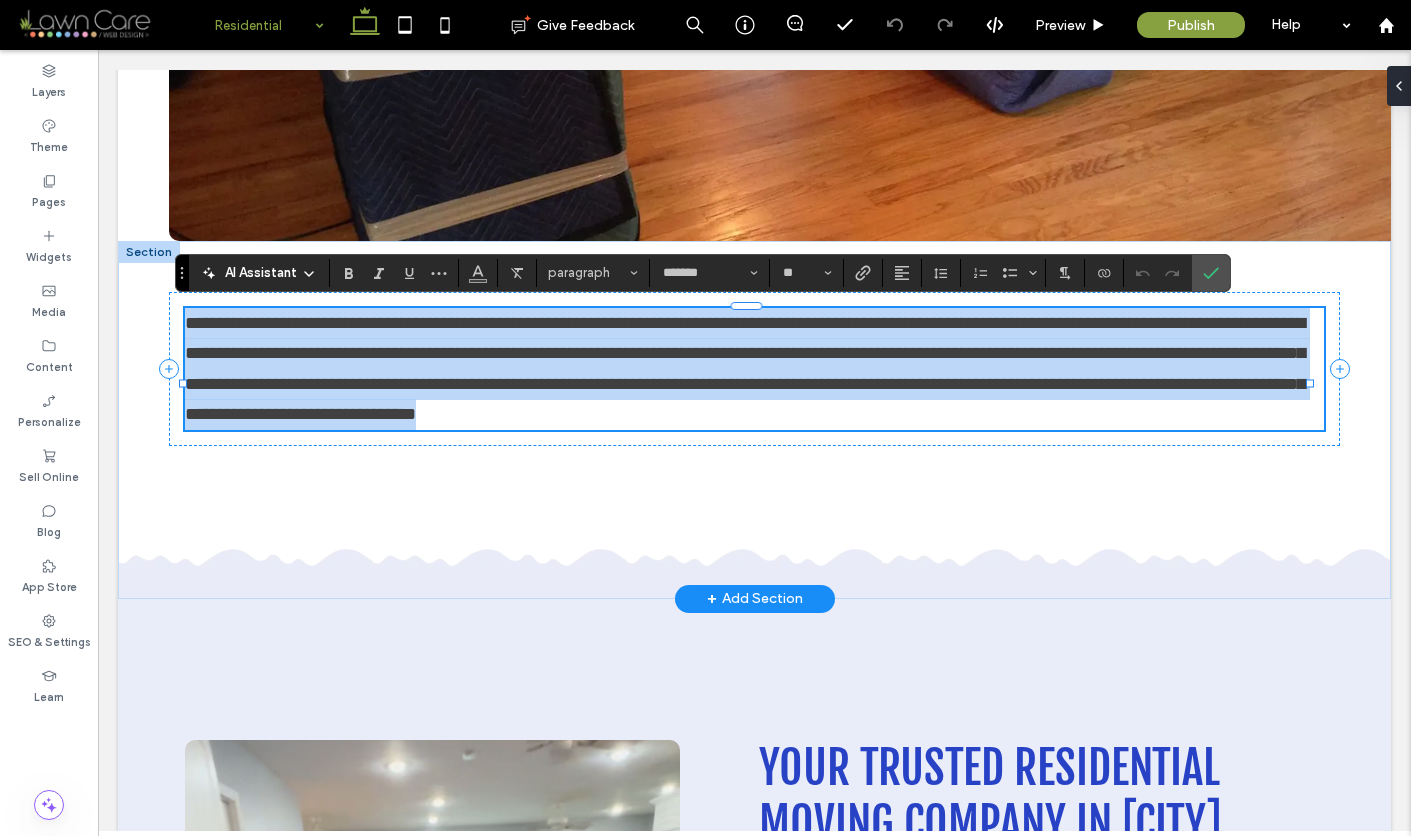 click on "**********" at bounding box center [745, 369] 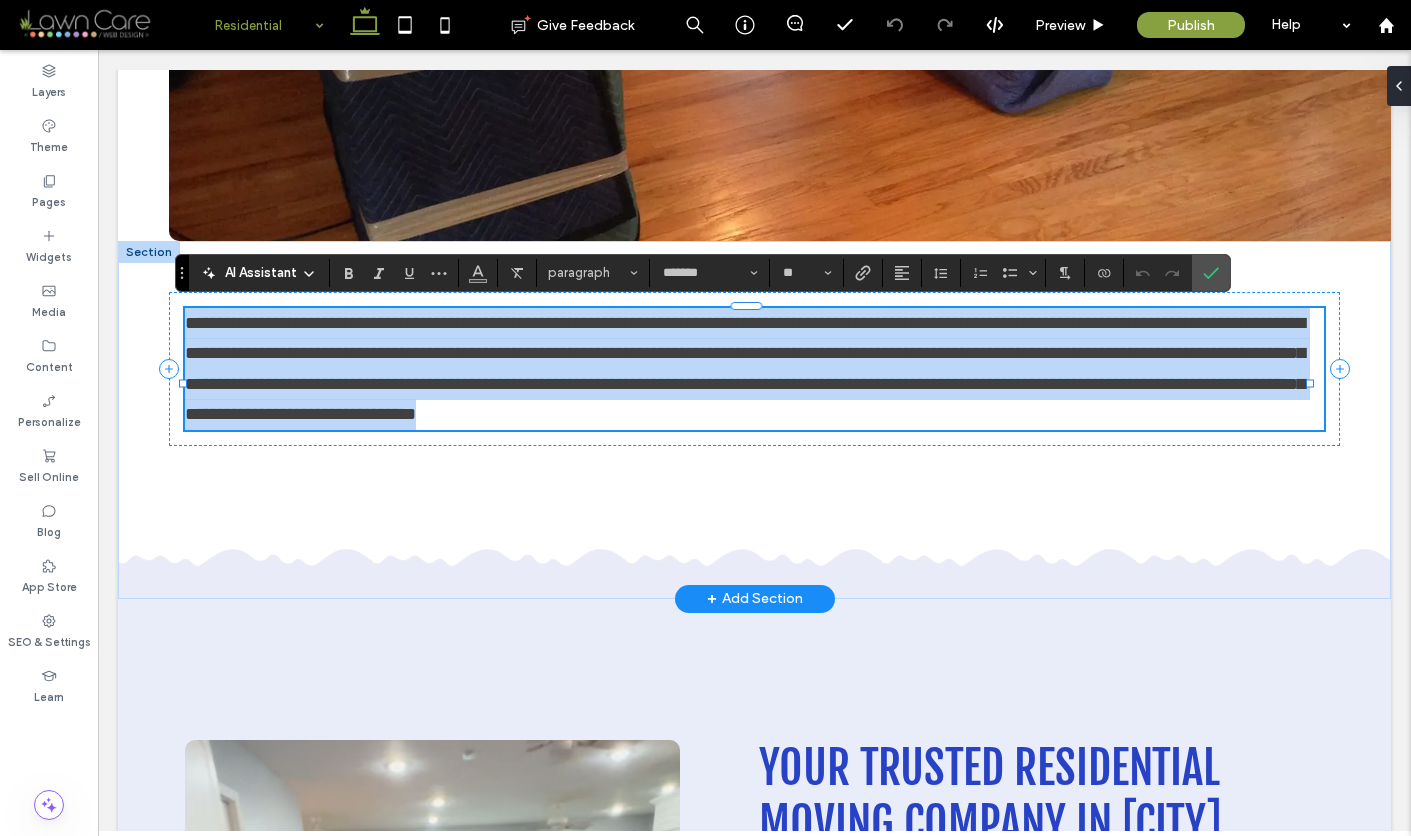 drag, startPoint x: 185, startPoint y: 322, endPoint x: 463, endPoint y: 453, distance: 307.31906 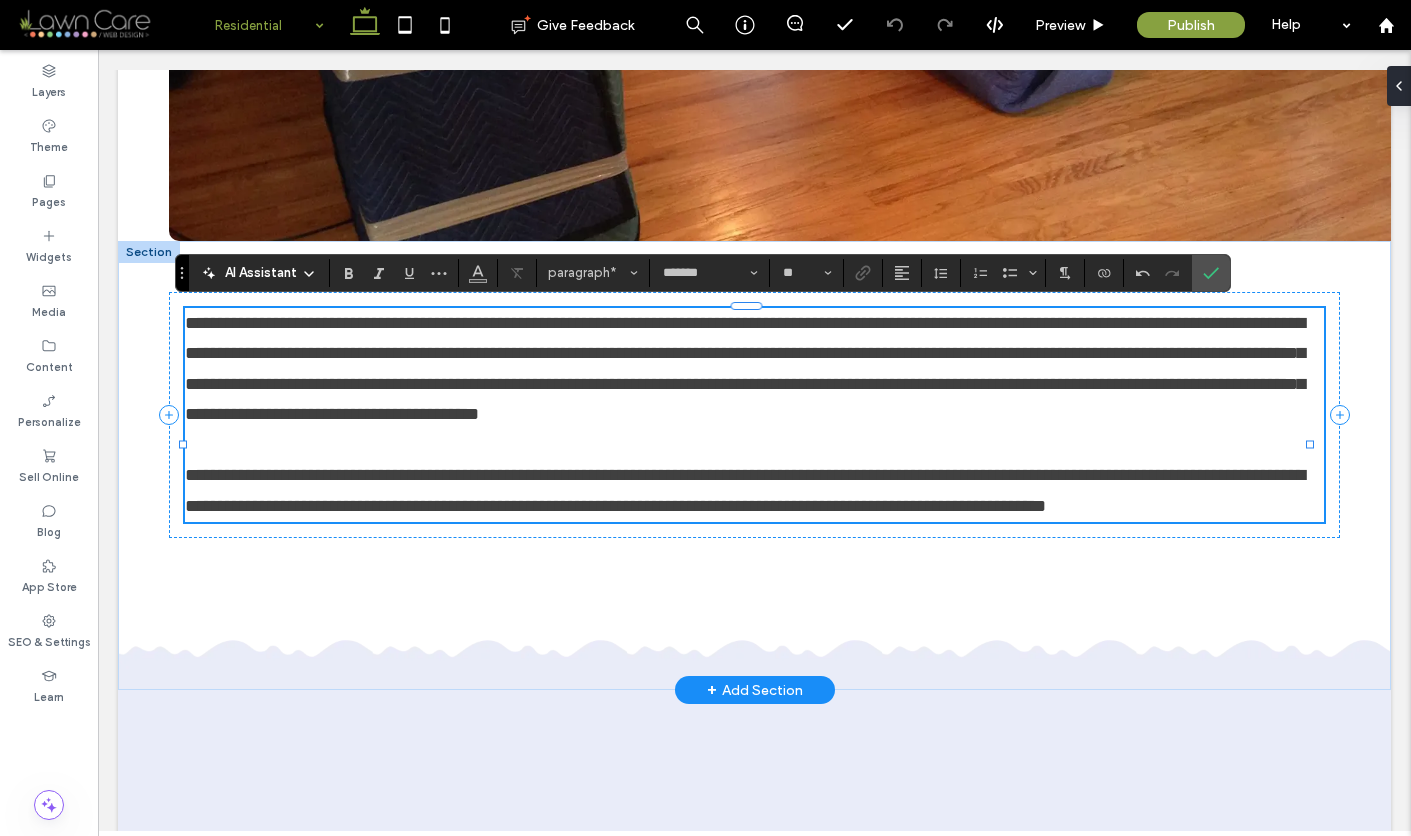 scroll, scrollTop: 0, scrollLeft: 0, axis: both 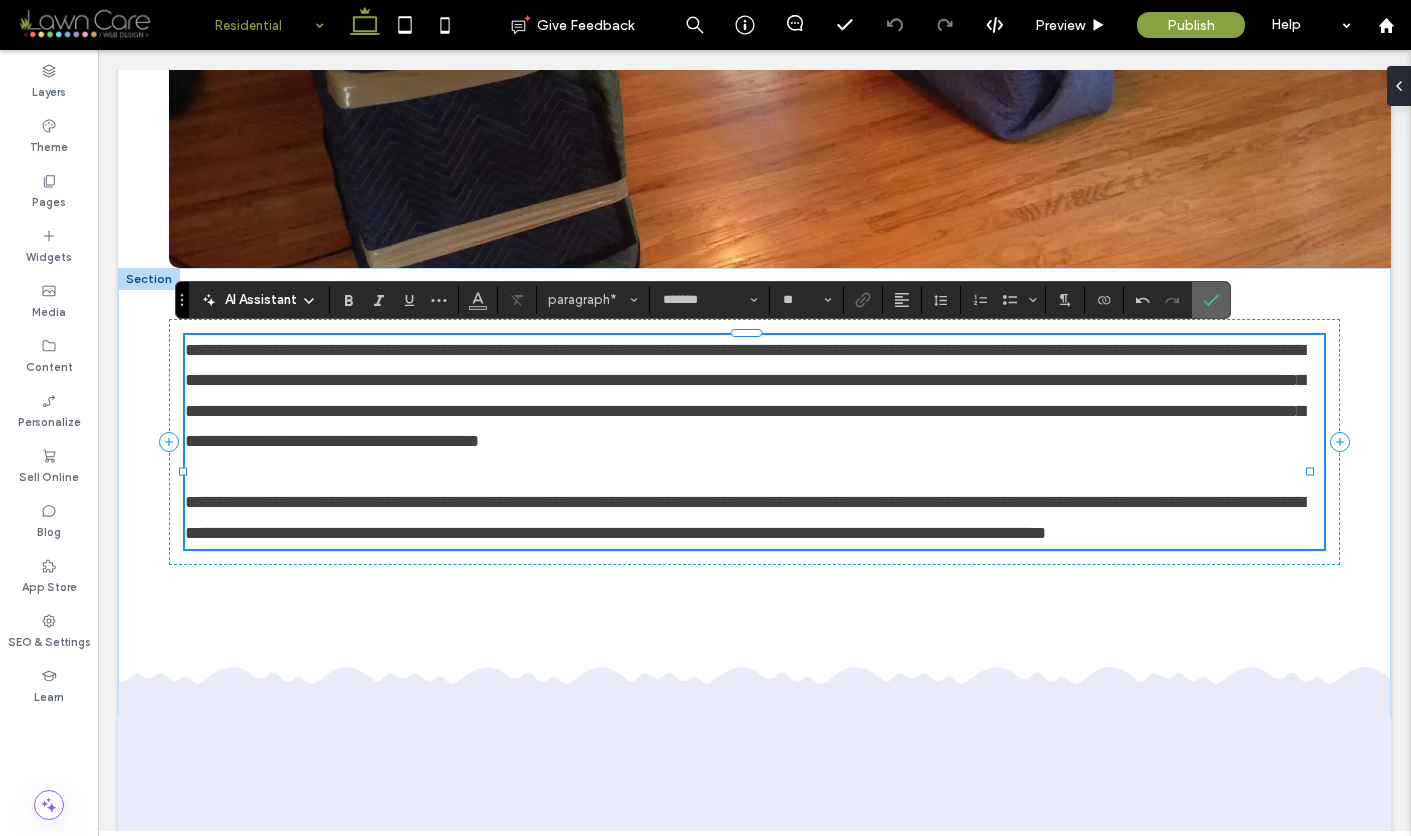 click 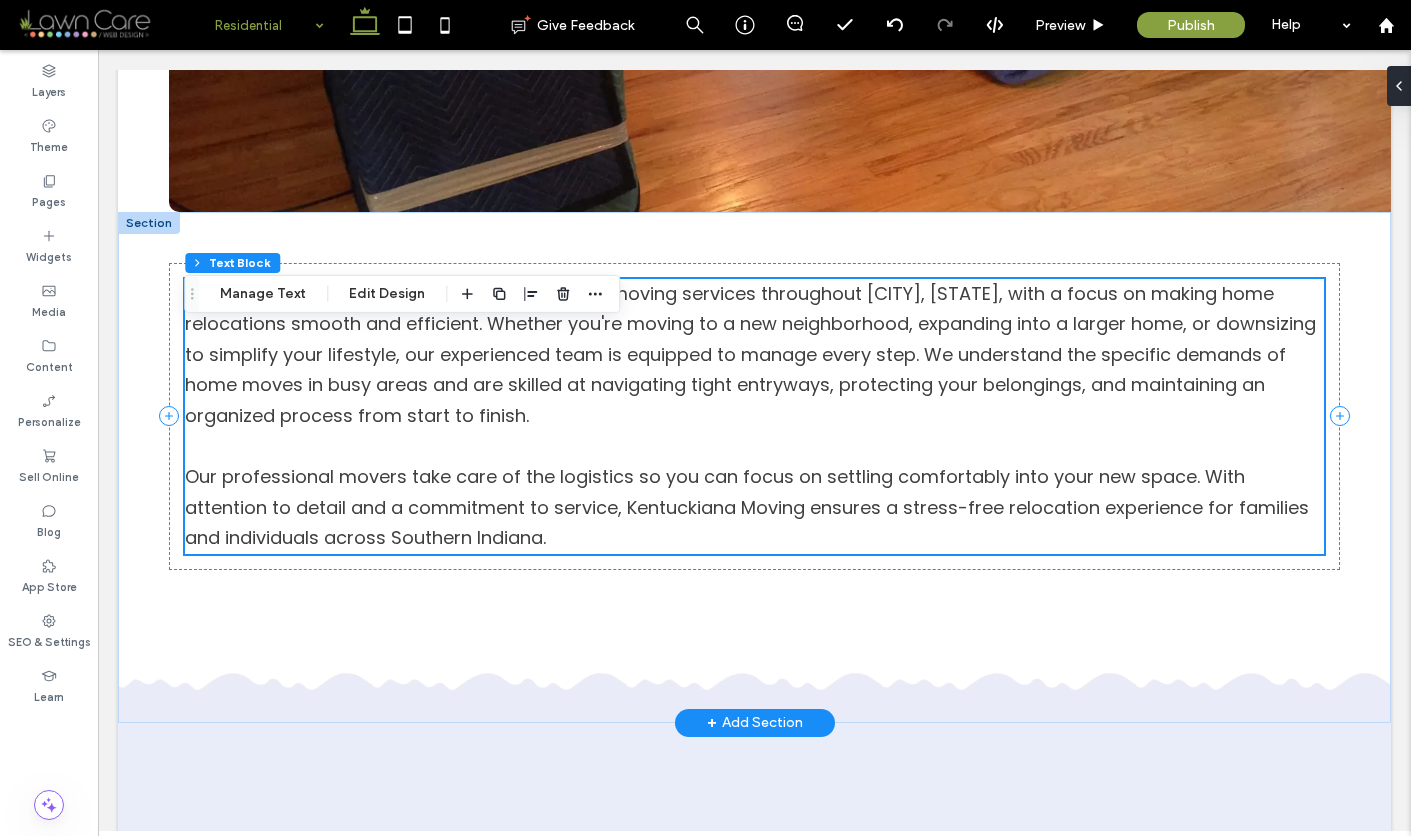 scroll, scrollTop: 1107, scrollLeft: 0, axis: vertical 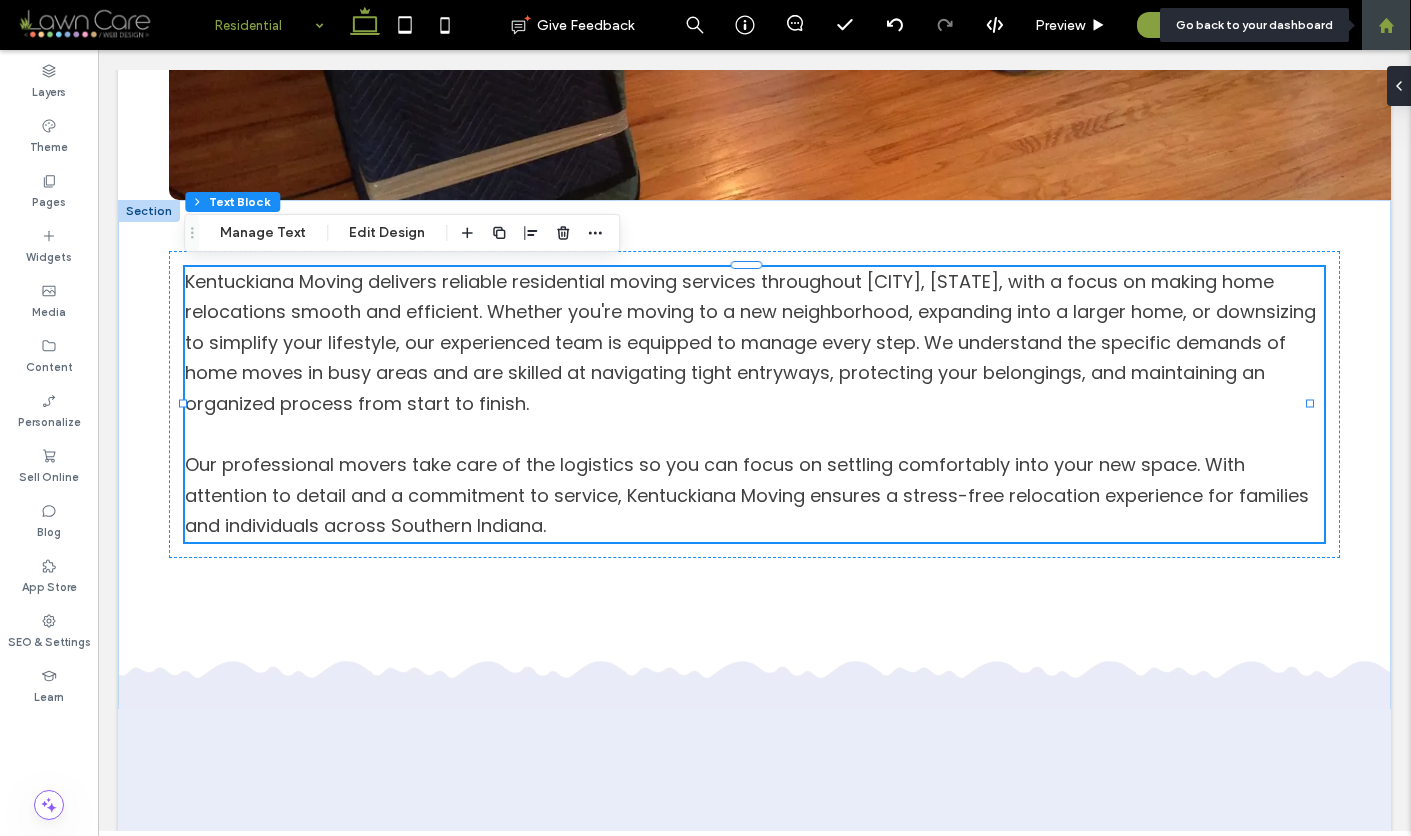 click at bounding box center (1386, 25) 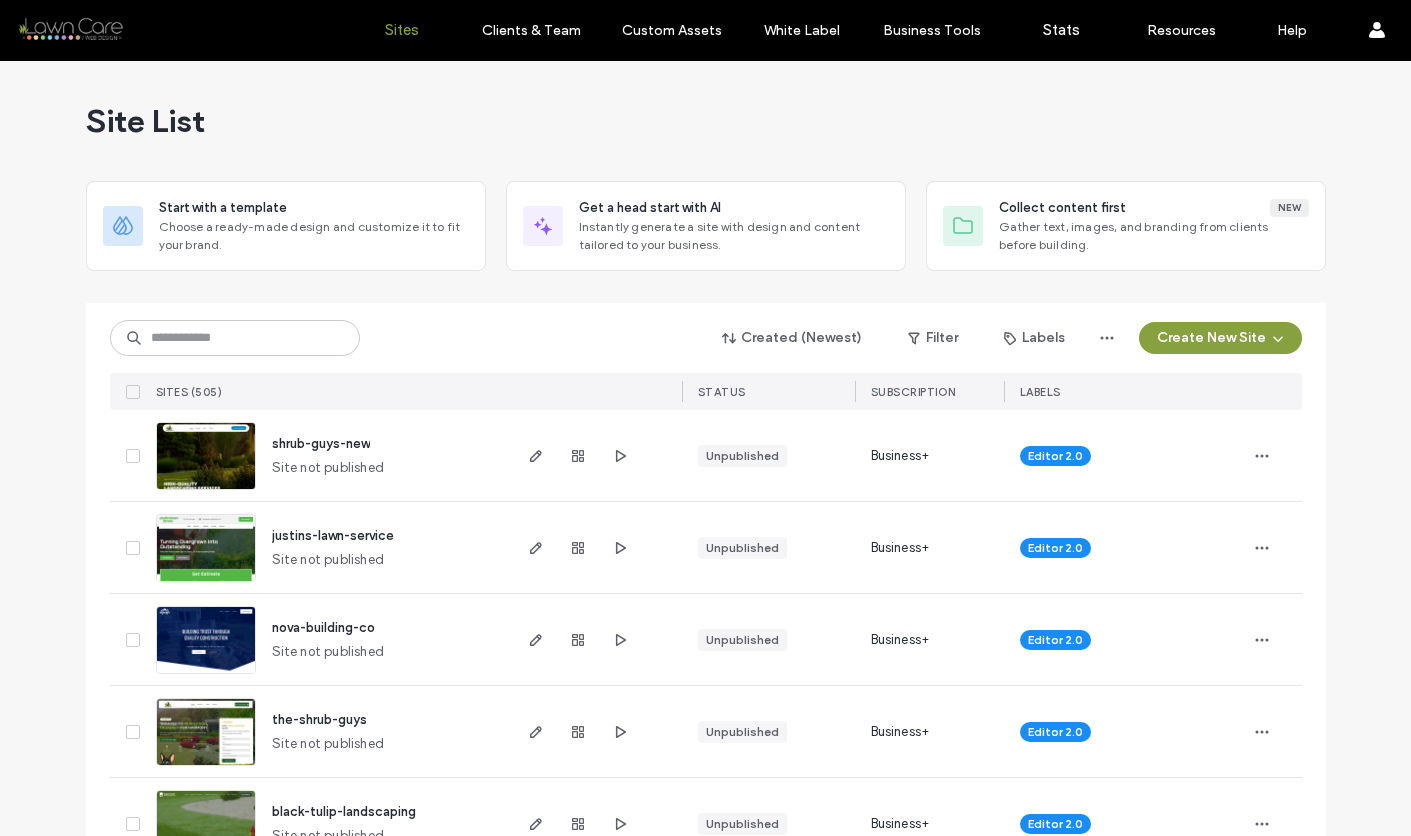 scroll, scrollTop: 0, scrollLeft: 0, axis: both 